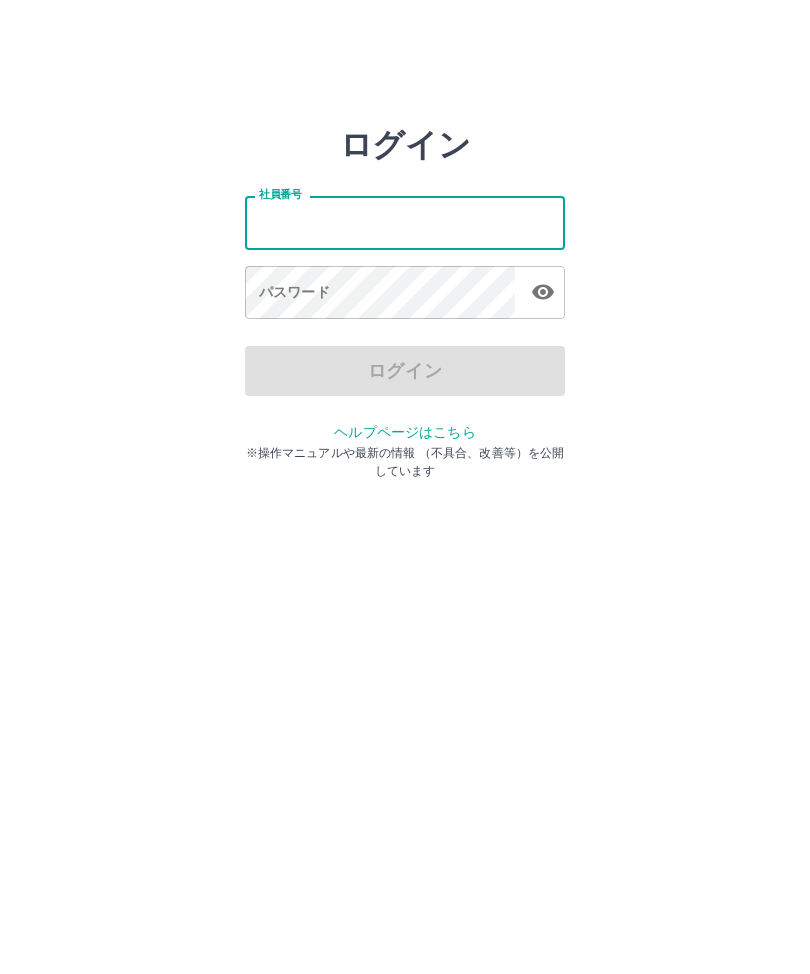 scroll, scrollTop: 0, scrollLeft: 0, axis: both 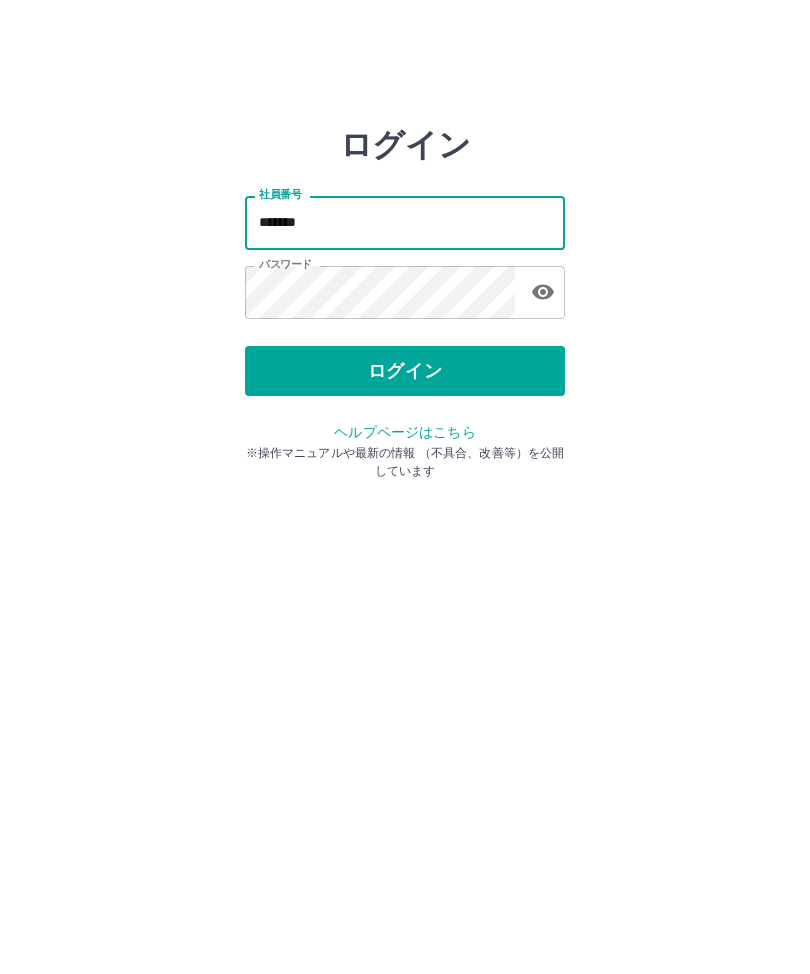 click on "ログイン" at bounding box center (405, 371) 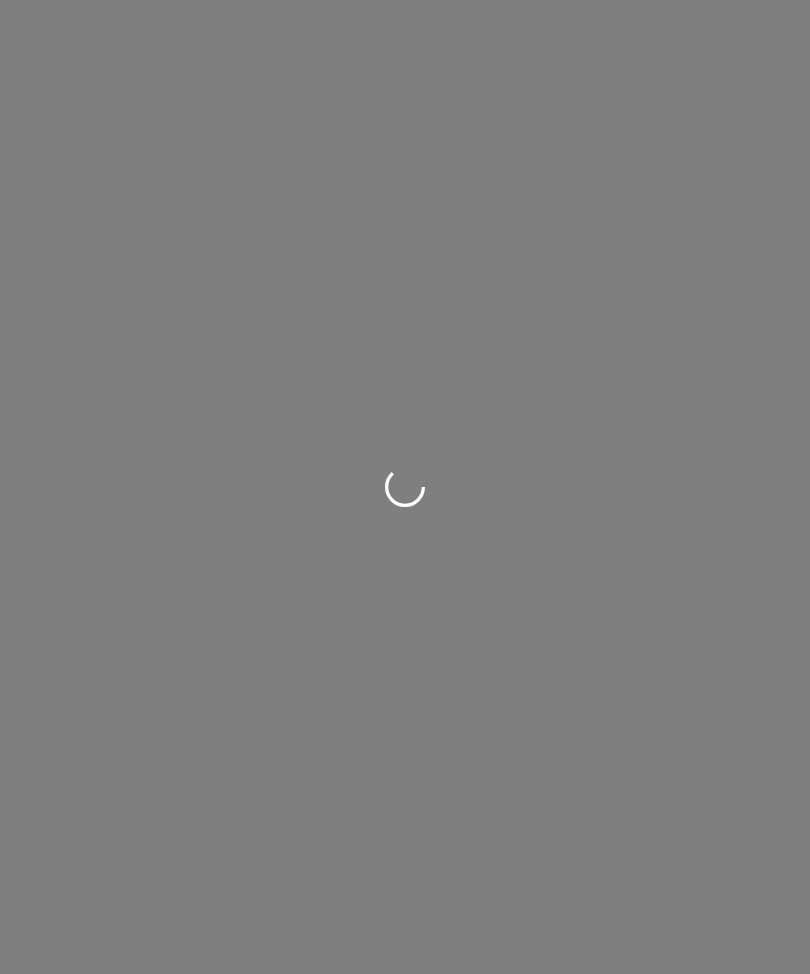 scroll, scrollTop: 0, scrollLeft: 0, axis: both 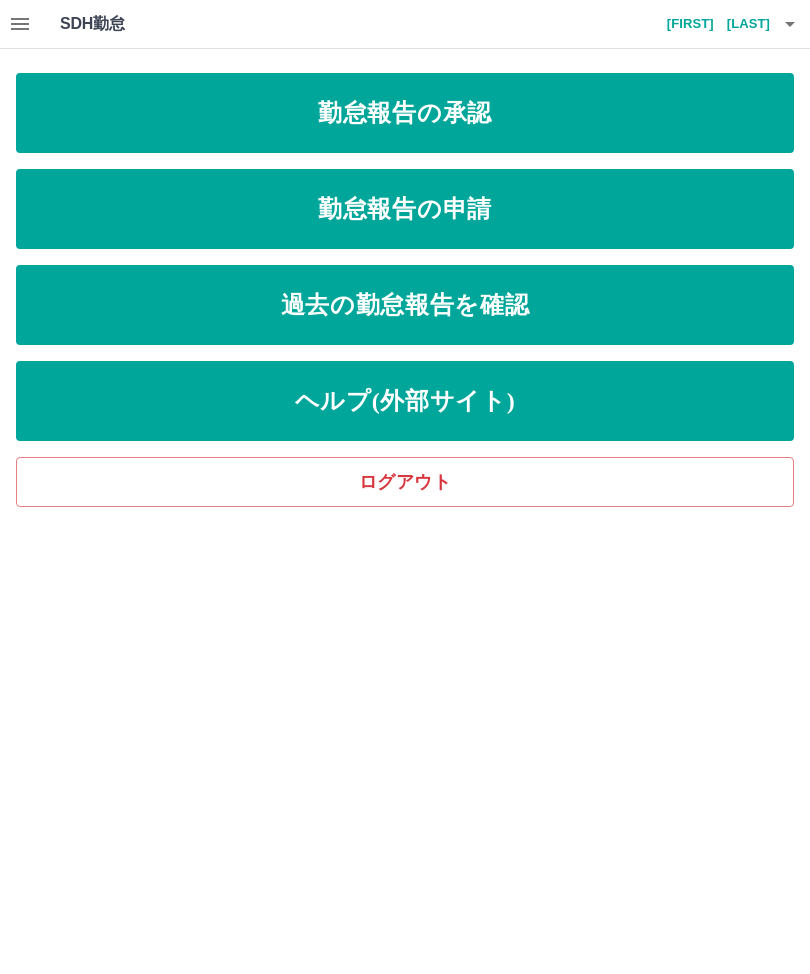 click on "勤怠報告の承認" at bounding box center (405, 113) 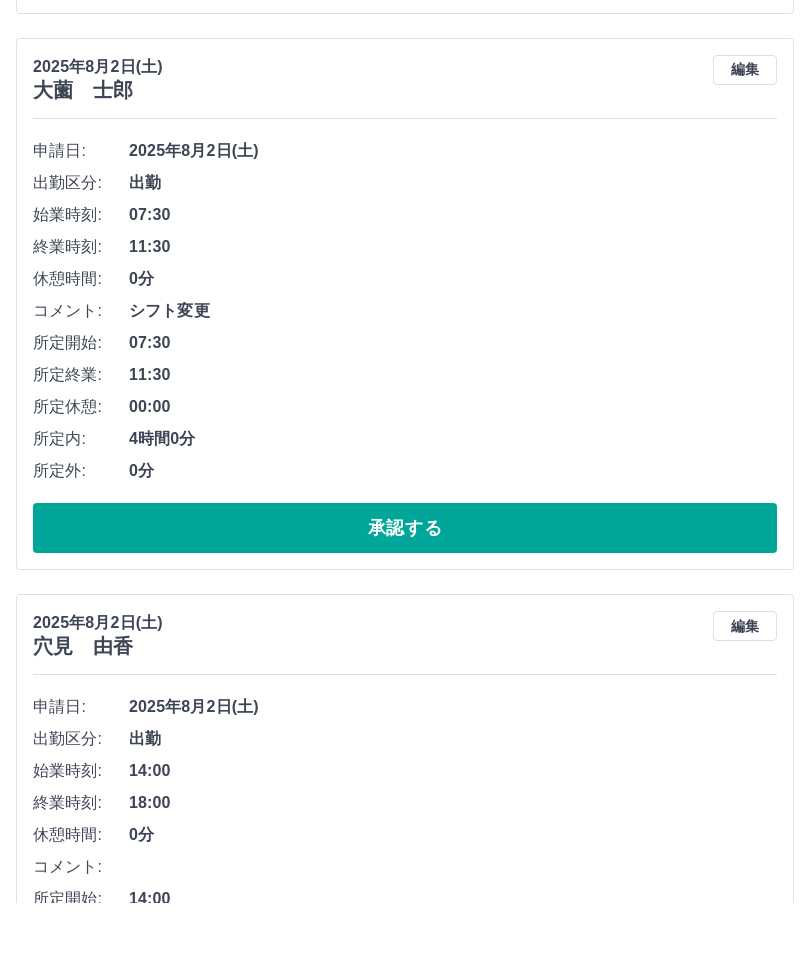 scroll, scrollTop: 5375, scrollLeft: 0, axis: vertical 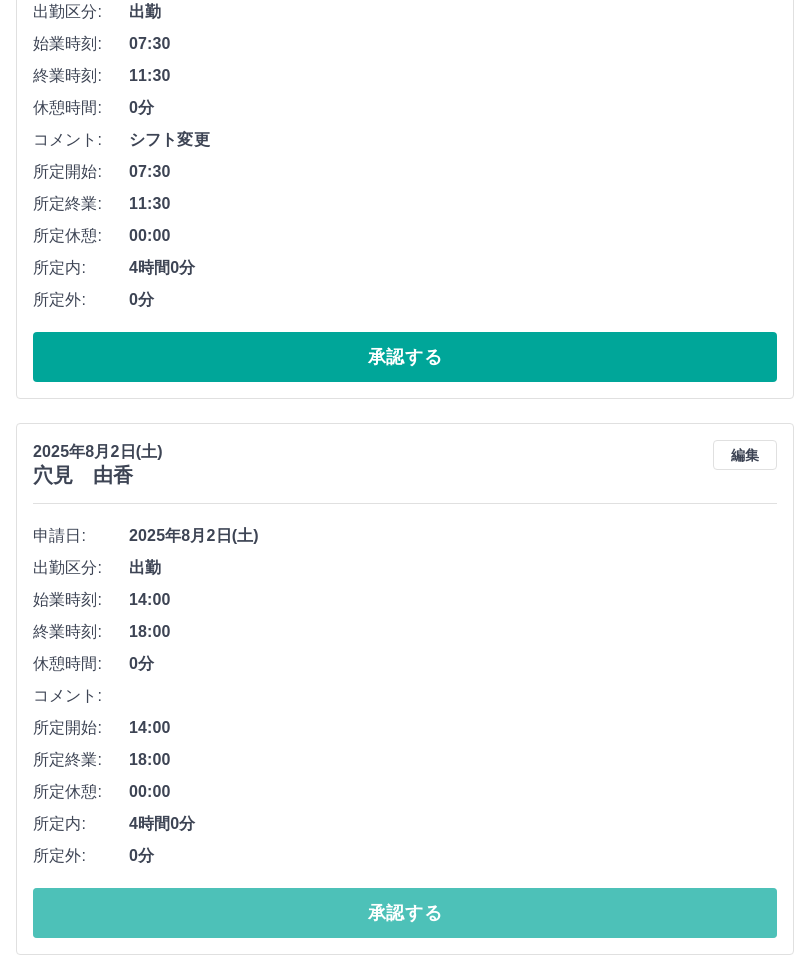 click on "承認する" at bounding box center (405, 914) 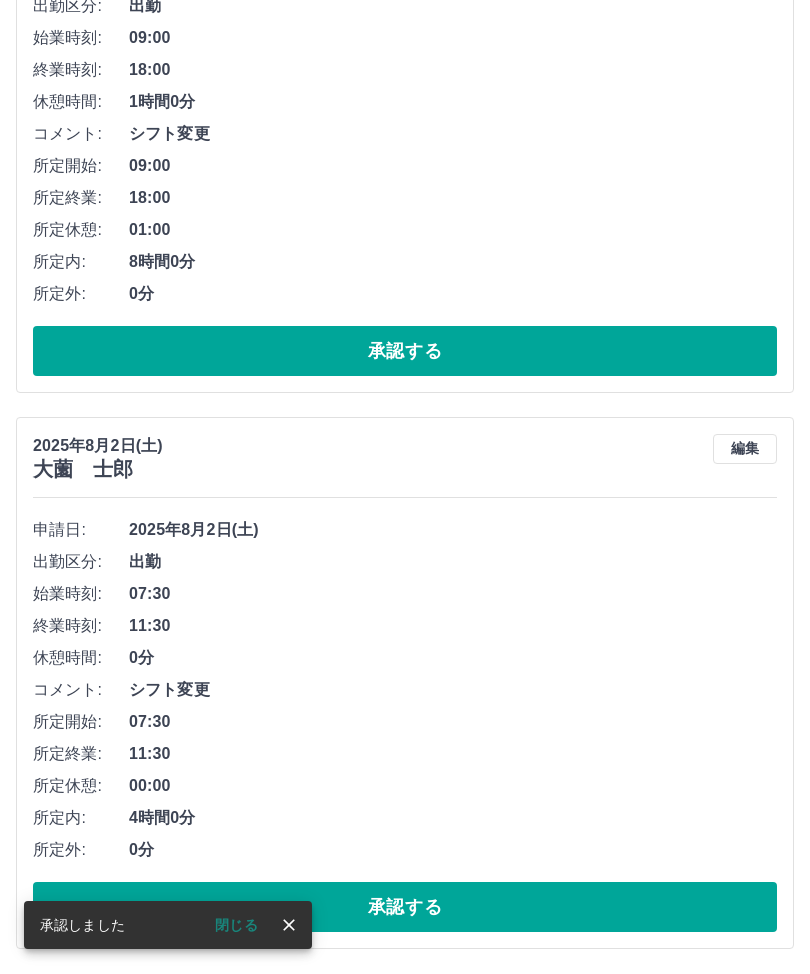 scroll, scrollTop: 4819, scrollLeft: 0, axis: vertical 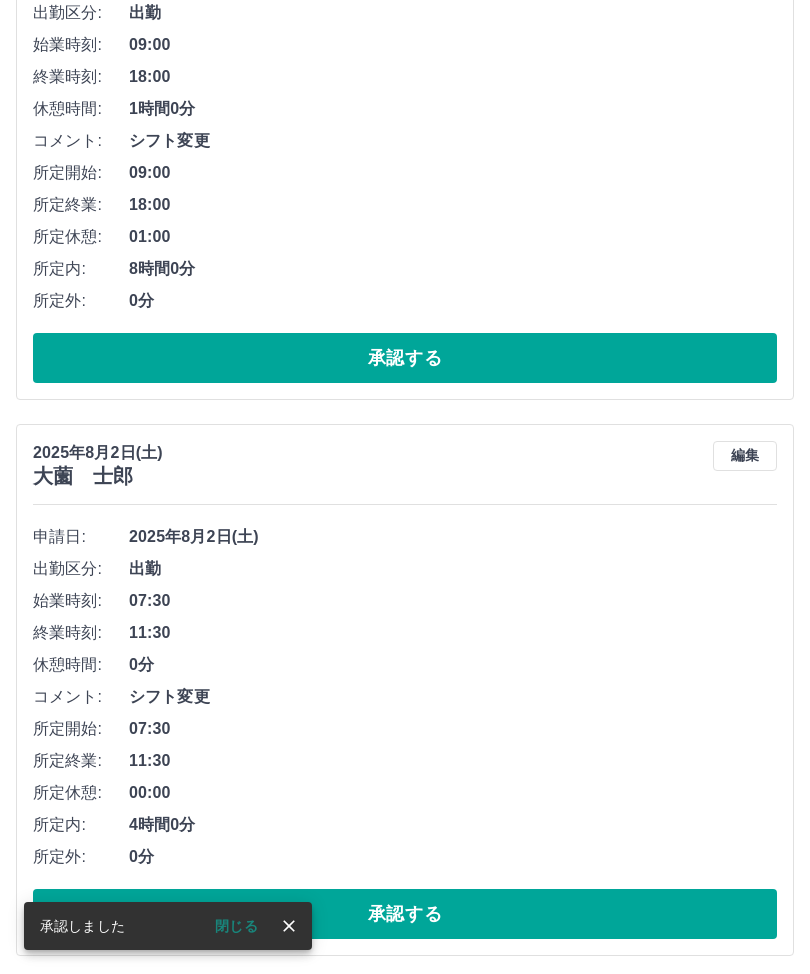 click on "承認する" at bounding box center [405, 914] 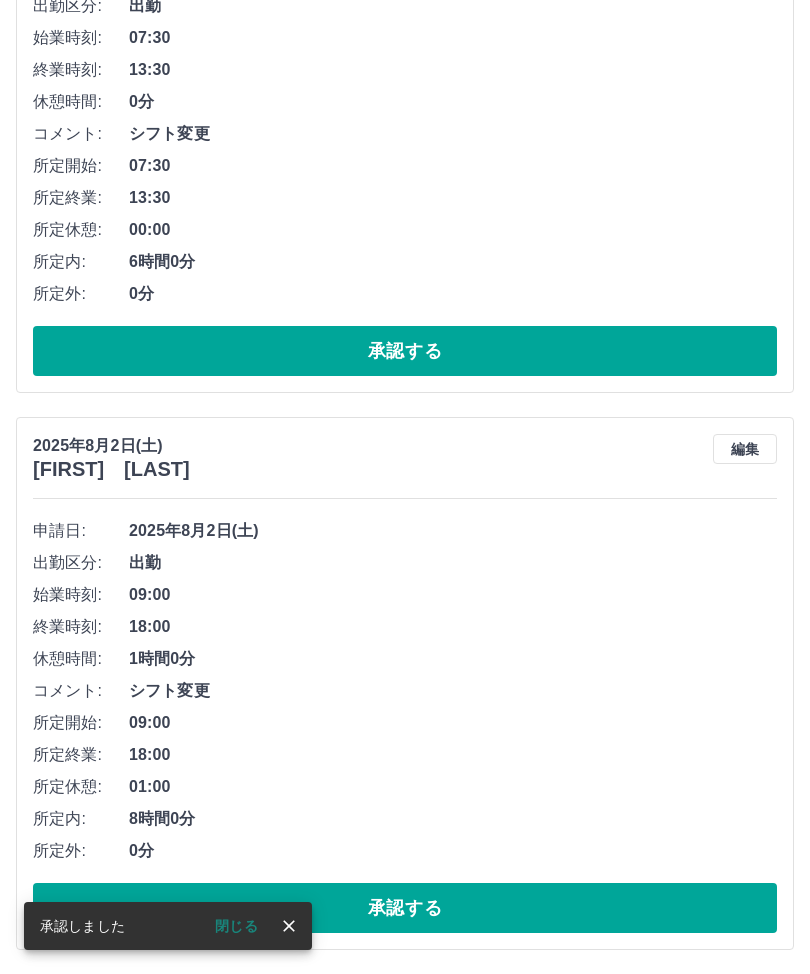 scroll, scrollTop: 4263, scrollLeft: 0, axis: vertical 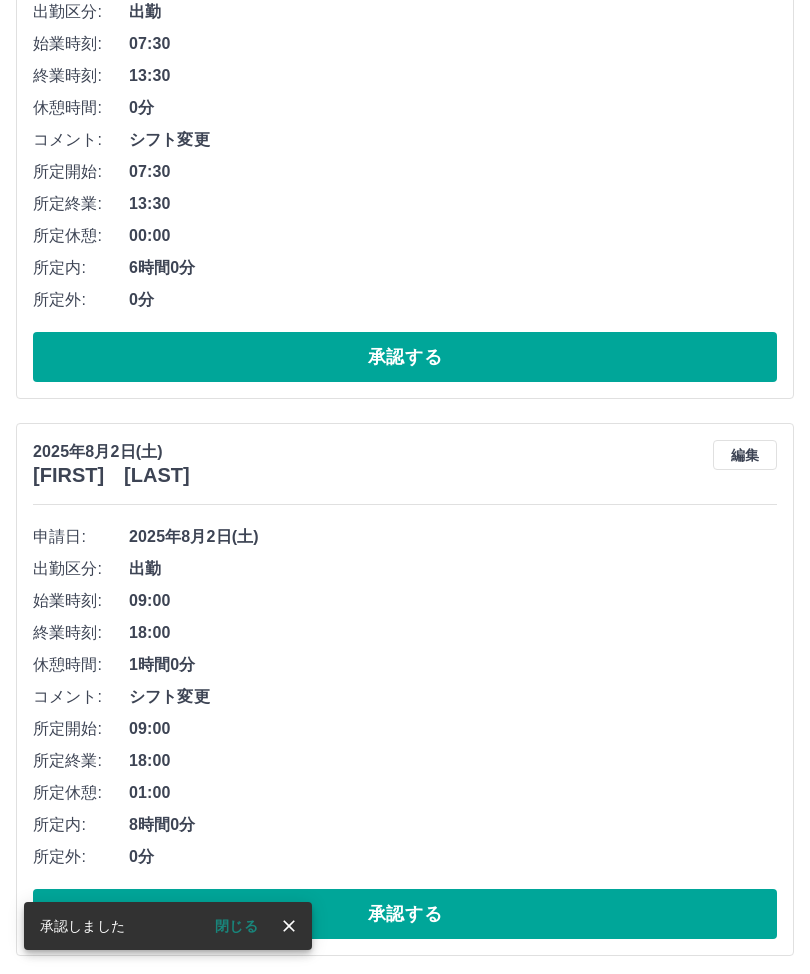 click on "承認する" at bounding box center (405, 914) 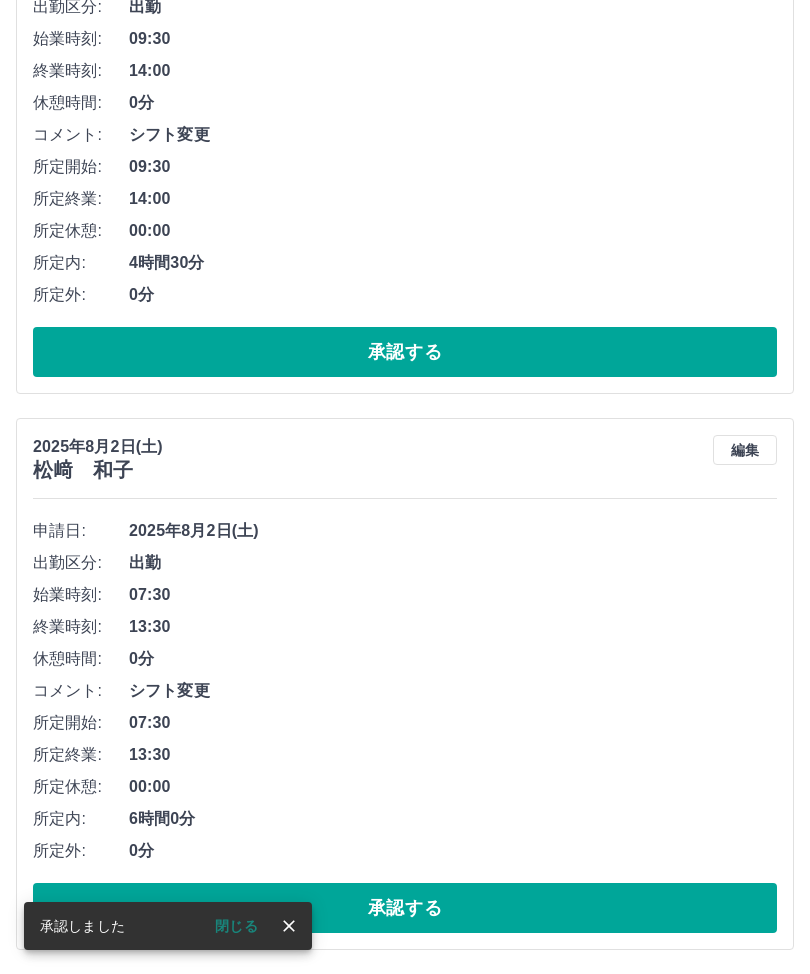 scroll, scrollTop: 3707, scrollLeft: 0, axis: vertical 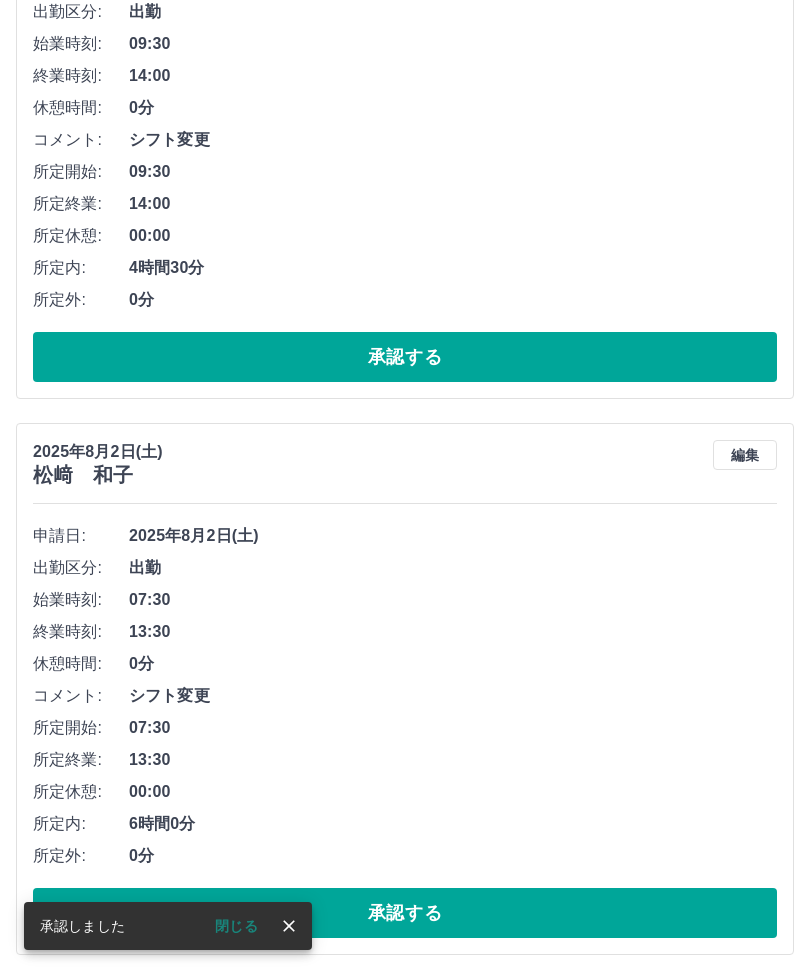click on "承認する" at bounding box center (405, 913) 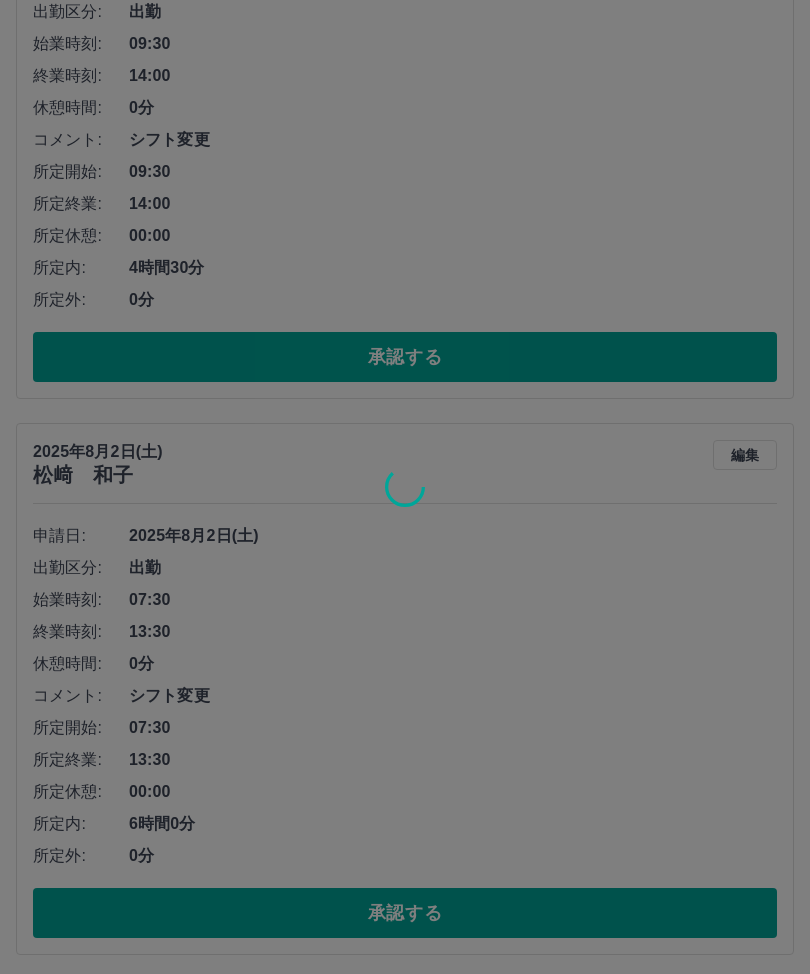 scroll, scrollTop: 3151, scrollLeft: 0, axis: vertical 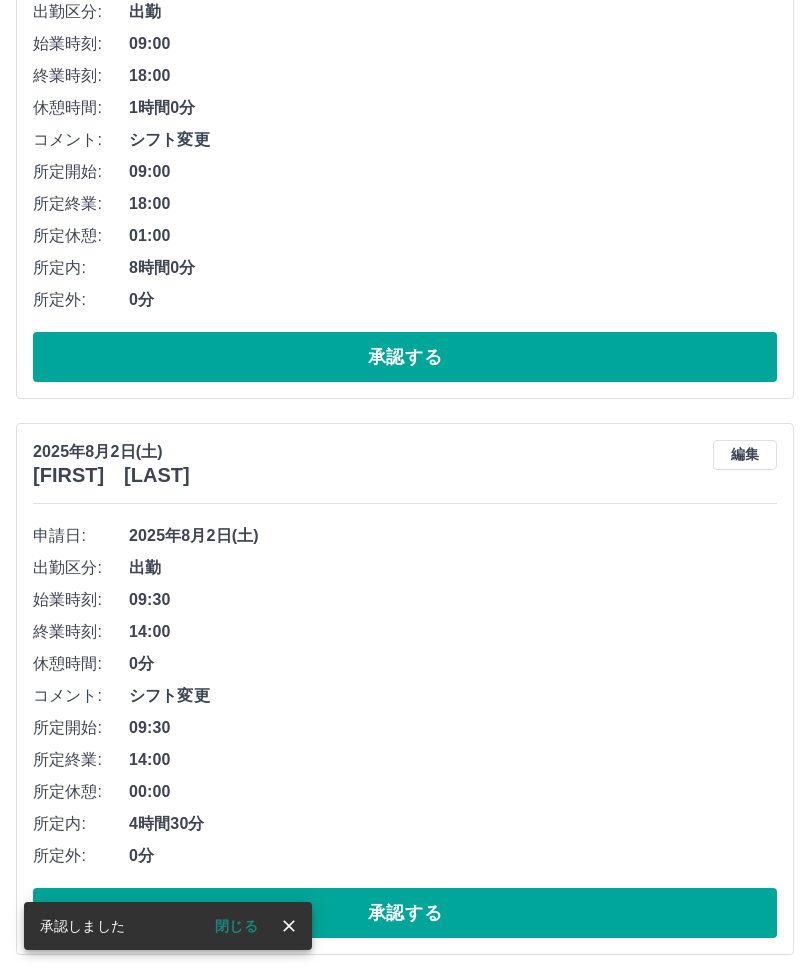 click on "承認する" at bounding box center [405, 913] 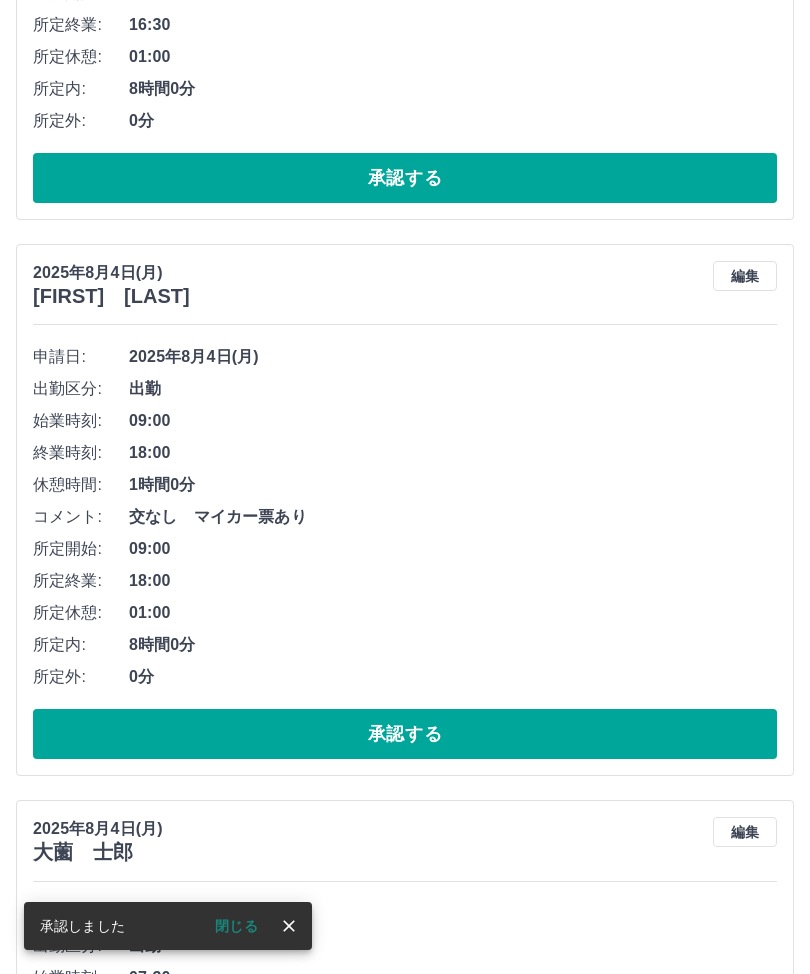 scroll, scrollTop: 0, scrollLeft: 0, axis: both 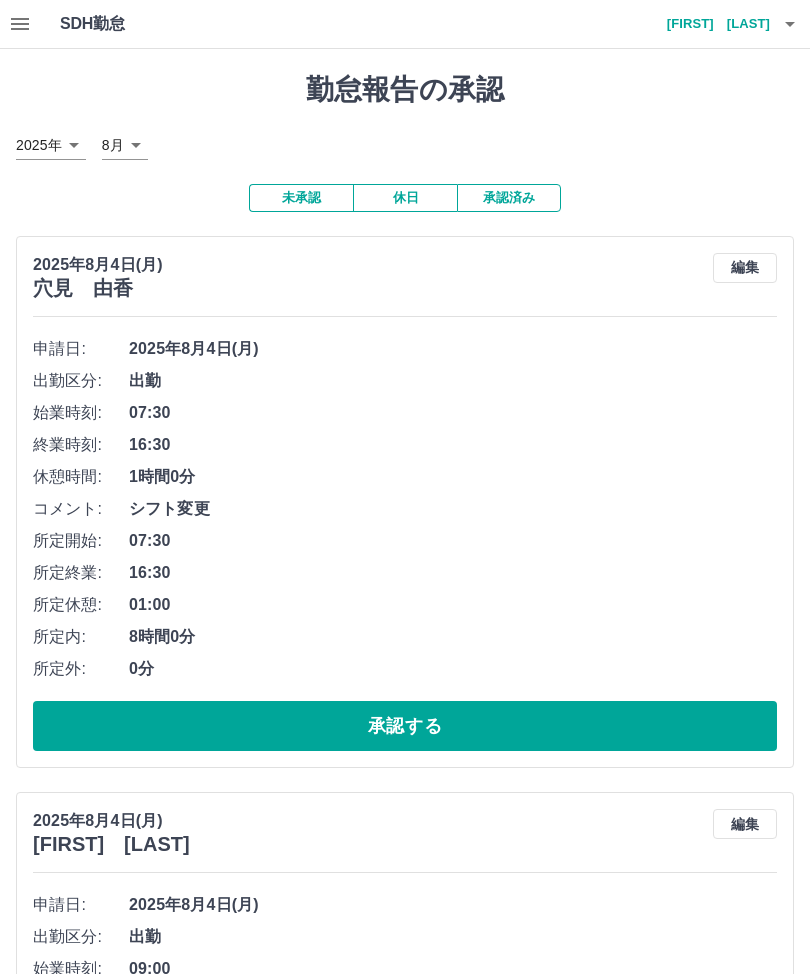 click on "未承認" at bounding box center [301, 198] 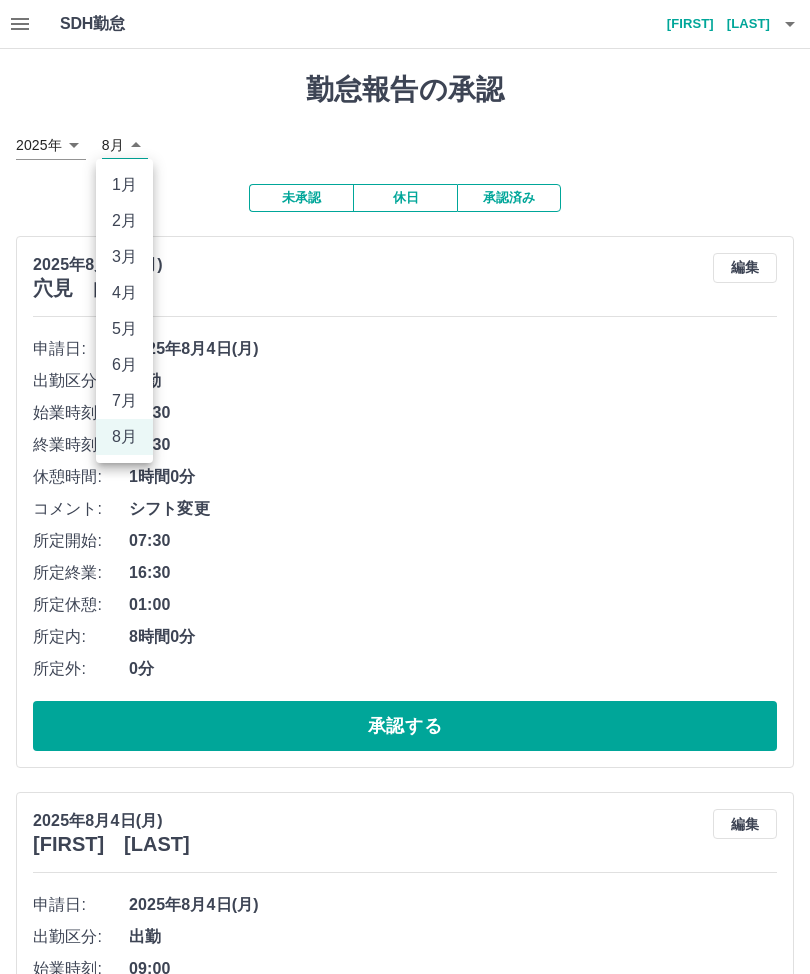 click on "7月" at bounding box center (124, 401) 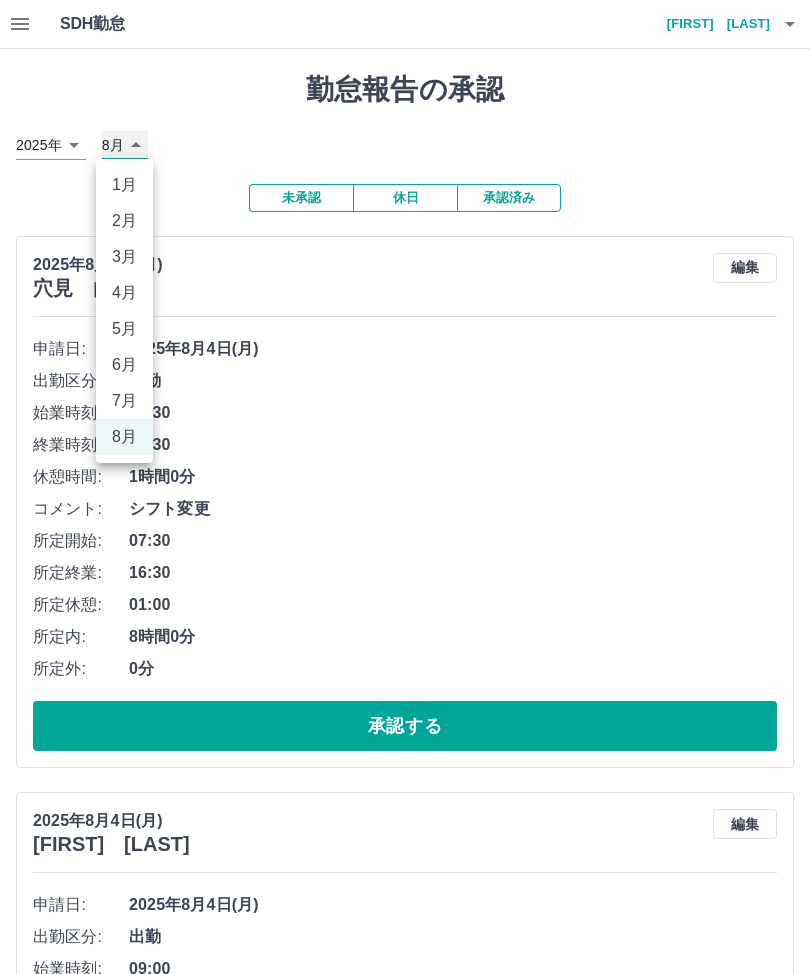 type on "*" 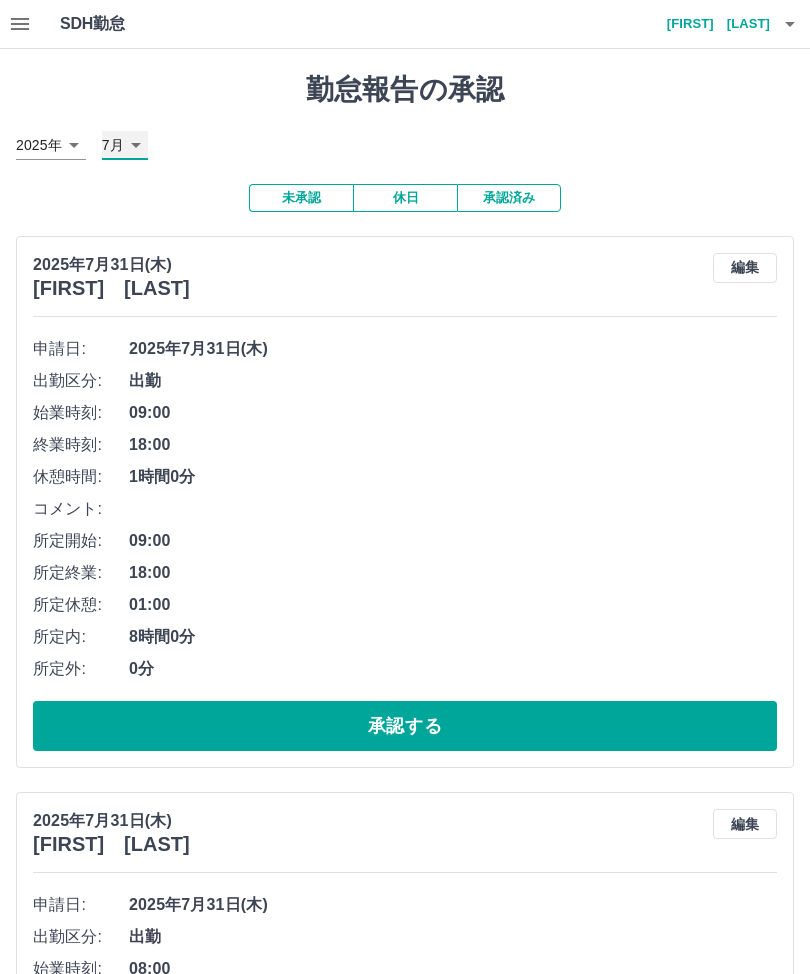 scroll, scrollTop: 48, scrollLeft: 0, axis: vertical 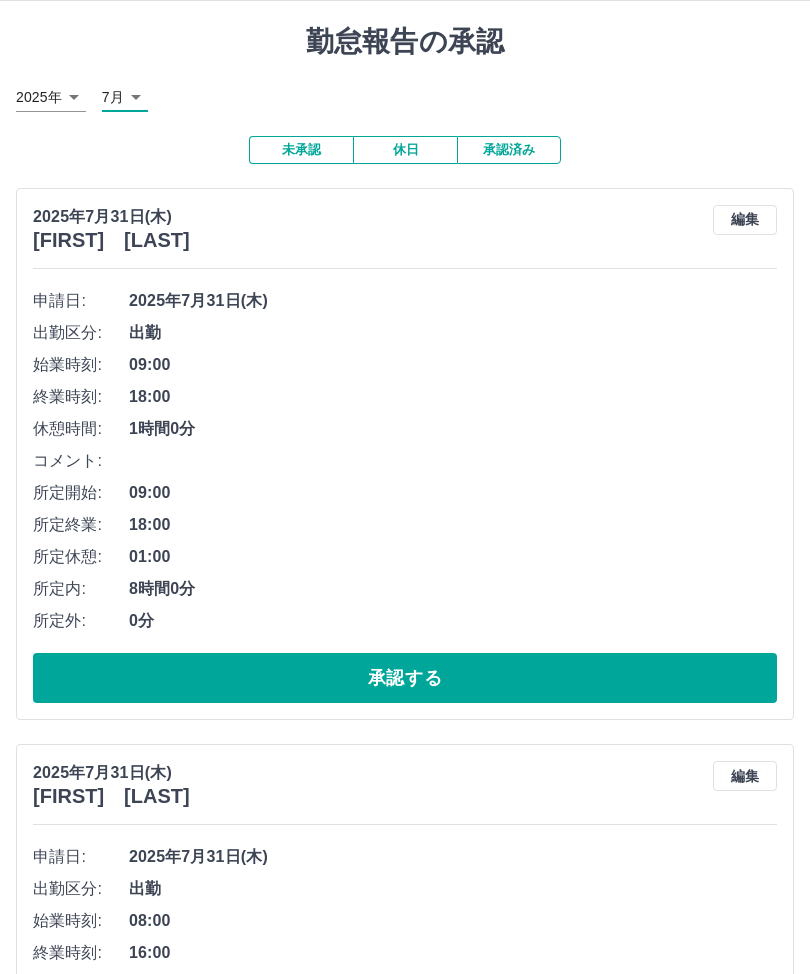 click on "承認する" at bounding box center (405, 678) 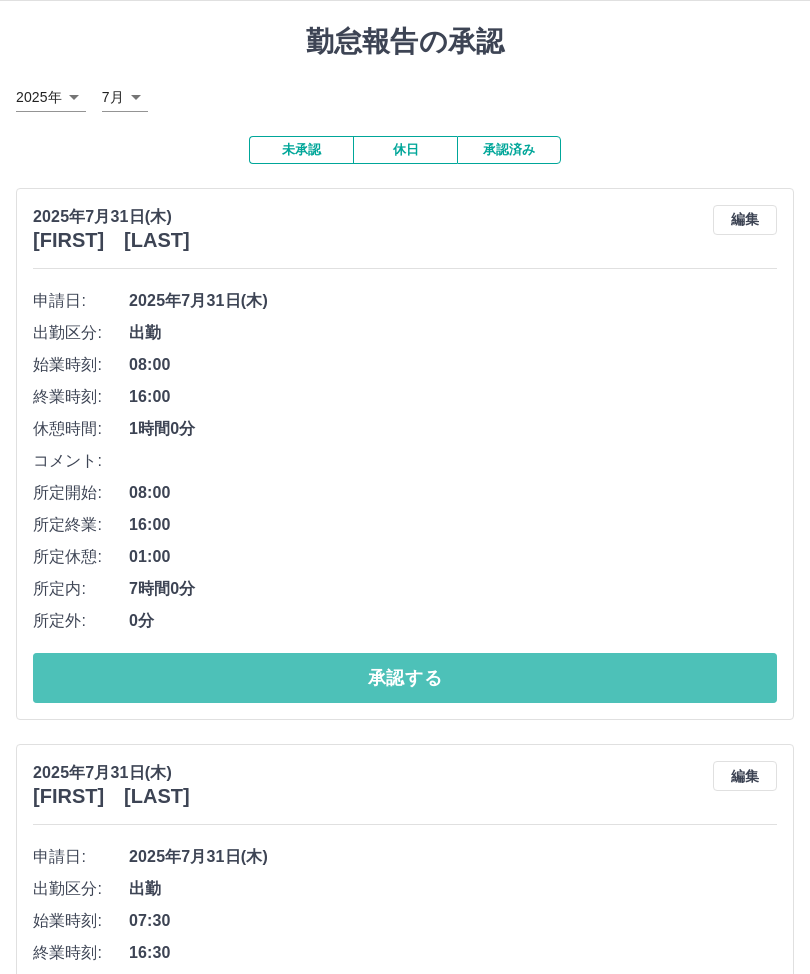 click on "承認する" at bounding box center [405, 678] 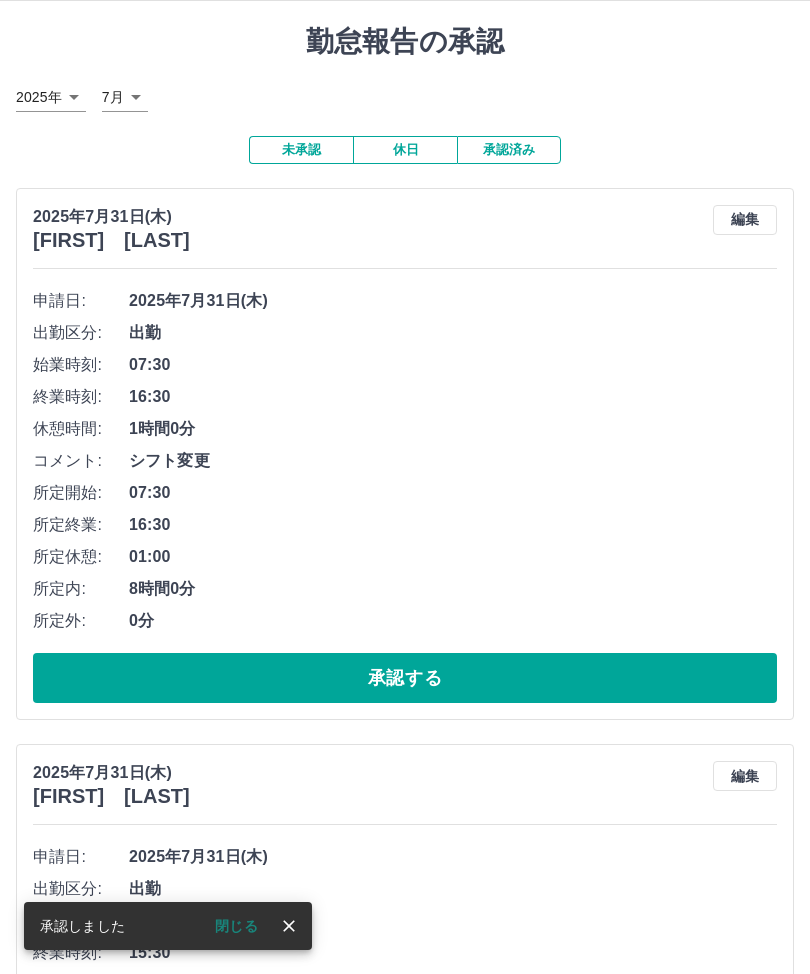 click on "承認する" at bounding box center [405, 678] 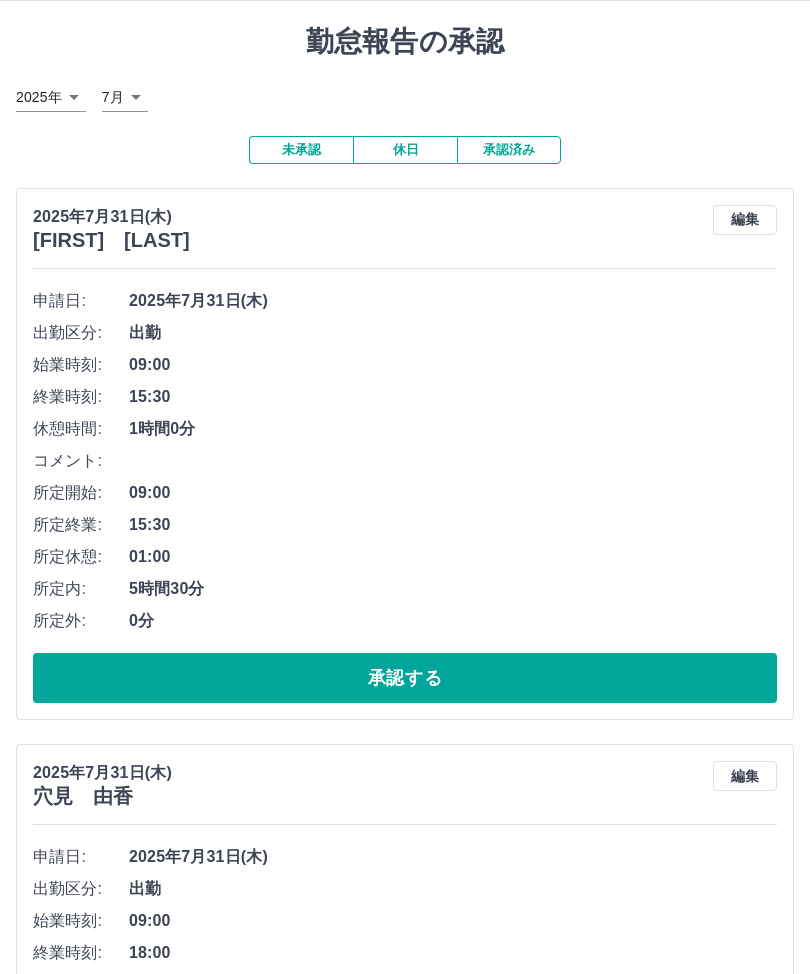 click on "承認する" at bounding box center (405, 678) 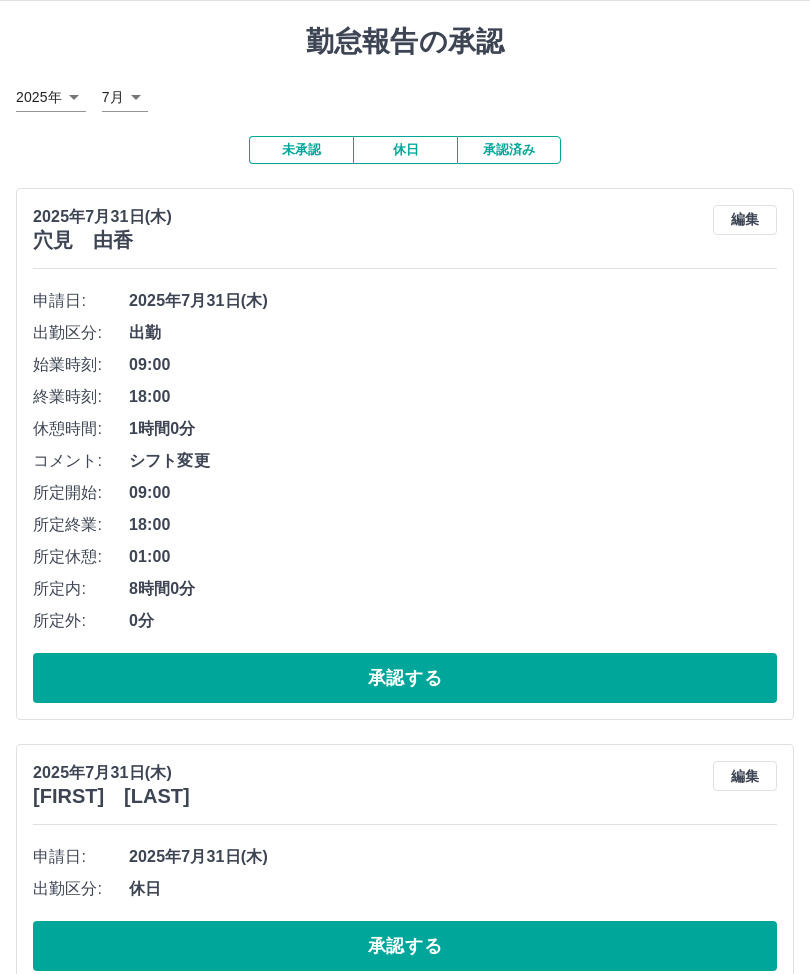 click on "承認済み" at bounding box center [509, 150] 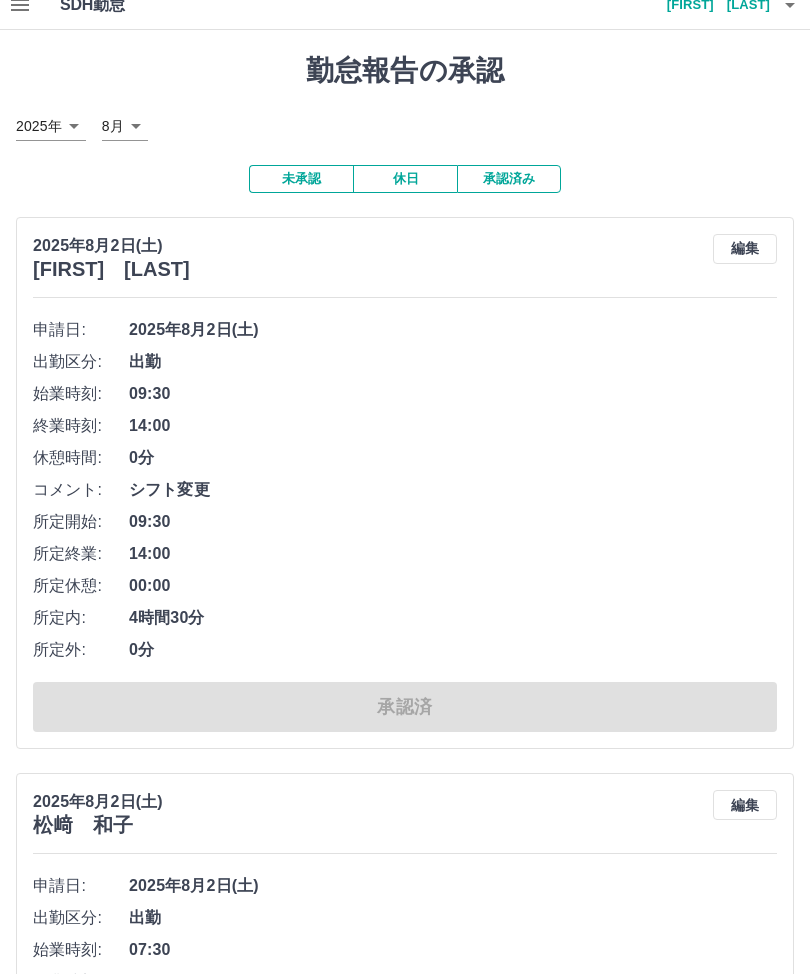 scroll, scrollTop: 0, scrollLeft: 0, axis: both 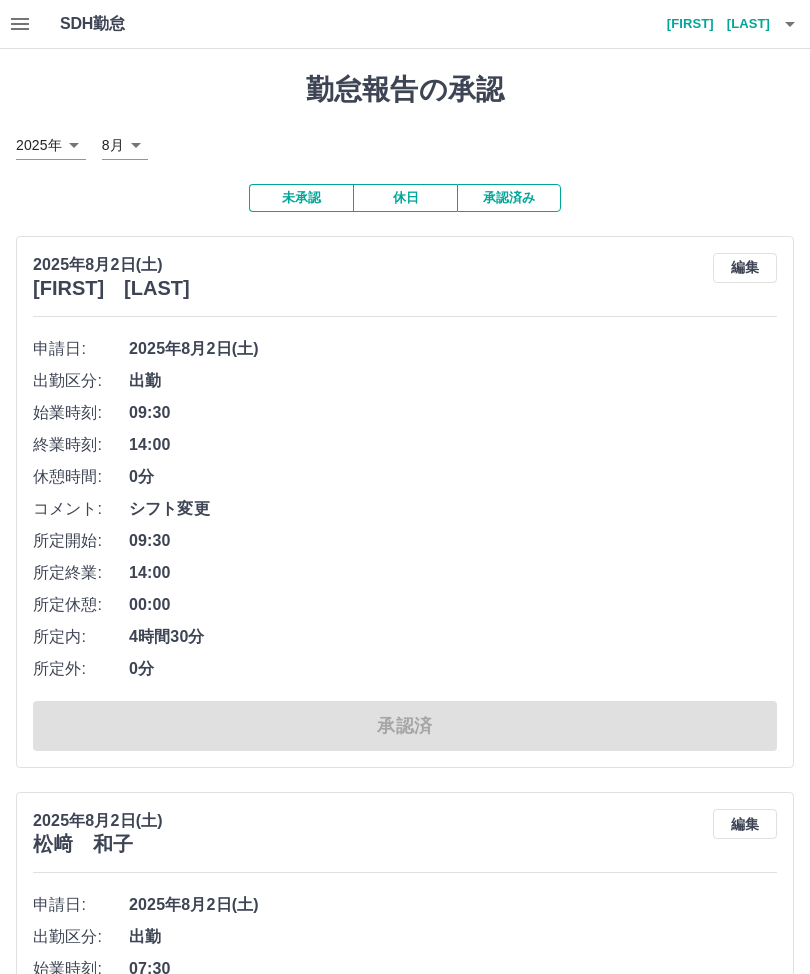 click on "SDH勤怠 田爪　陽子 勤怠報告の承認 2025年 **** 8月 * 未承認 休日 承認済み 2025年8月2日(土) 海老原　昭生 編集 申請日: 2025年8月2日(土) 出勤区分: 出勤 始業時刻: 09:30 終業時刻: 14:00 休憩時間: 0分 コメント: シフト変更 所定開始: 09:30 所定終業: 14:00 所定休憩: 00:00 所定内: 4時間30分 所定外: 0分 承認済 2025年8月2日(土) 松﨑　和子 編集 申請日: 2025年8月2日(土) 出勤区分: 出勤 始業時刻: 07:30 終業時刻: 13:30 休憩時間: 0分 コメント: シフト変更 所定開始: 07:30 所定終業: 13:30 所定休憩: 00:00 所定内: 6時間0分 所定外: 0分 承認済 2025年8月2日(土) 田爪　陽子 編集 申請日: 2025年8月2日(土) 出勤区分: 出勤 始業時刻: 09:00 終業時刻: 18:00 休憩時間: 1時間0分 コメント: シフト変更 所定開始: 09:00 所定終業: 18:00 所定休憩: 01:00 所定内: 8時間0分 所定外: 0分 承認済 2025年8月2日(土) 編集" at bounding box center (405, 3177) 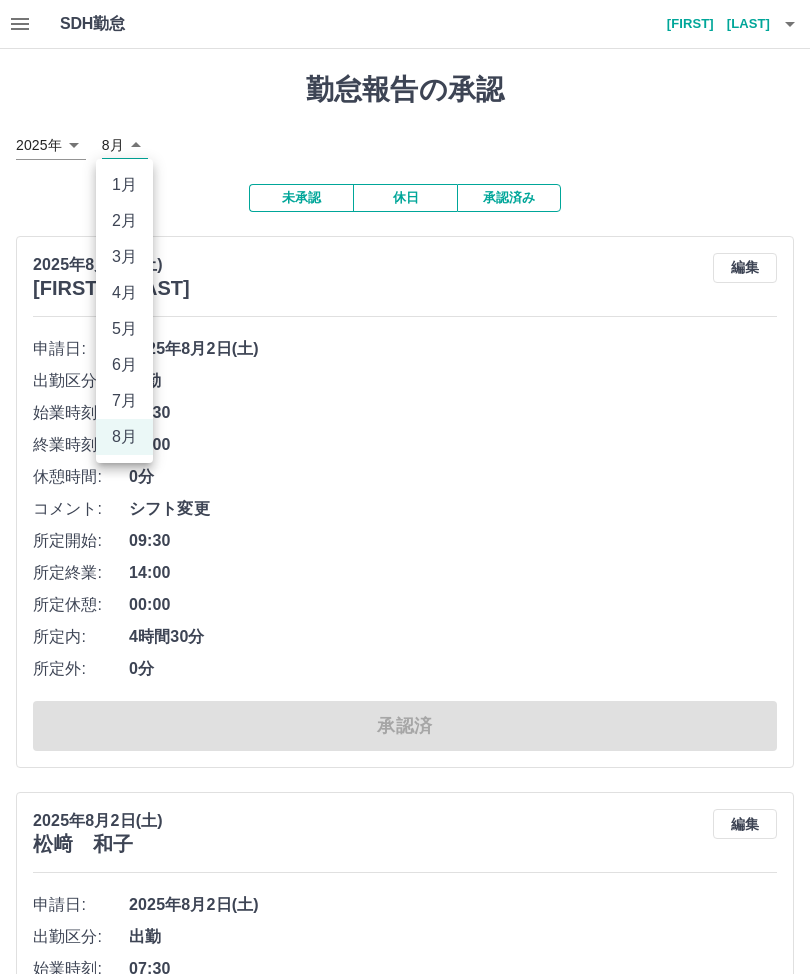 click on "7月" at bounding box center [124, 401] 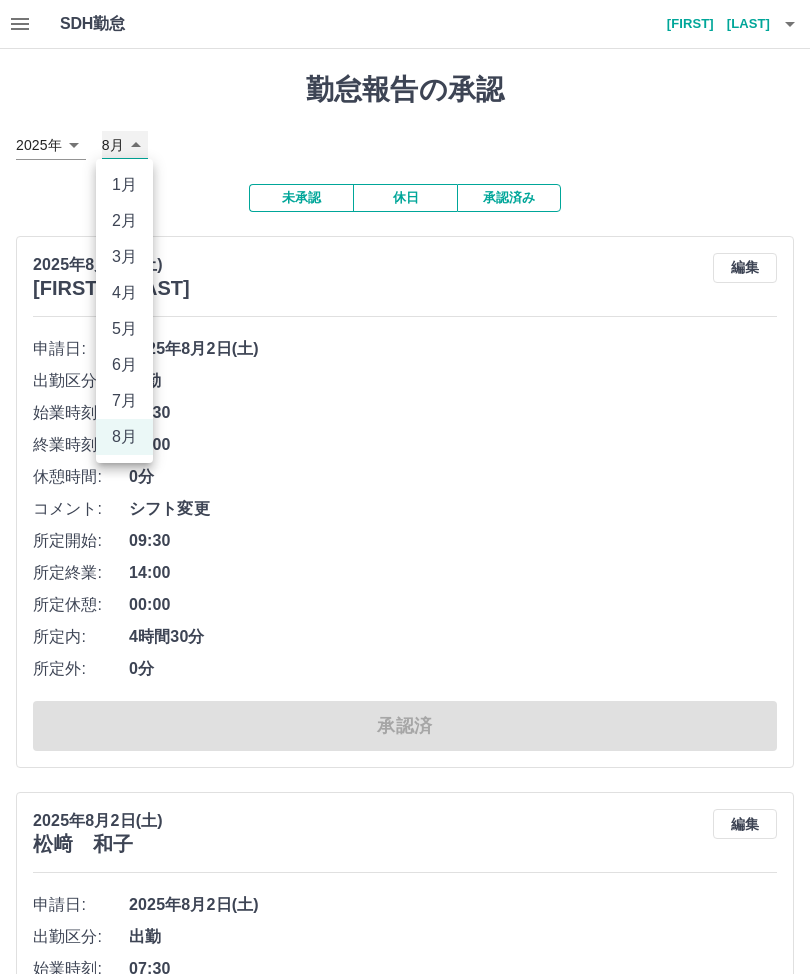 type on "*" 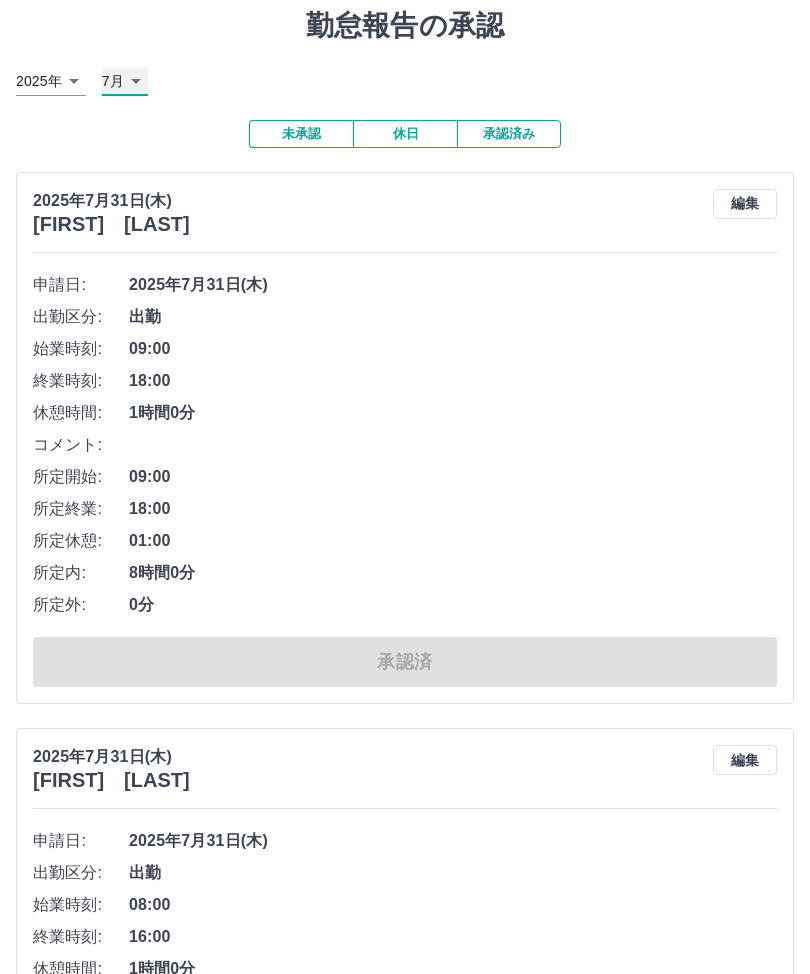 scroll, scrollTop: 0, scrollLeft: 0, axis: both 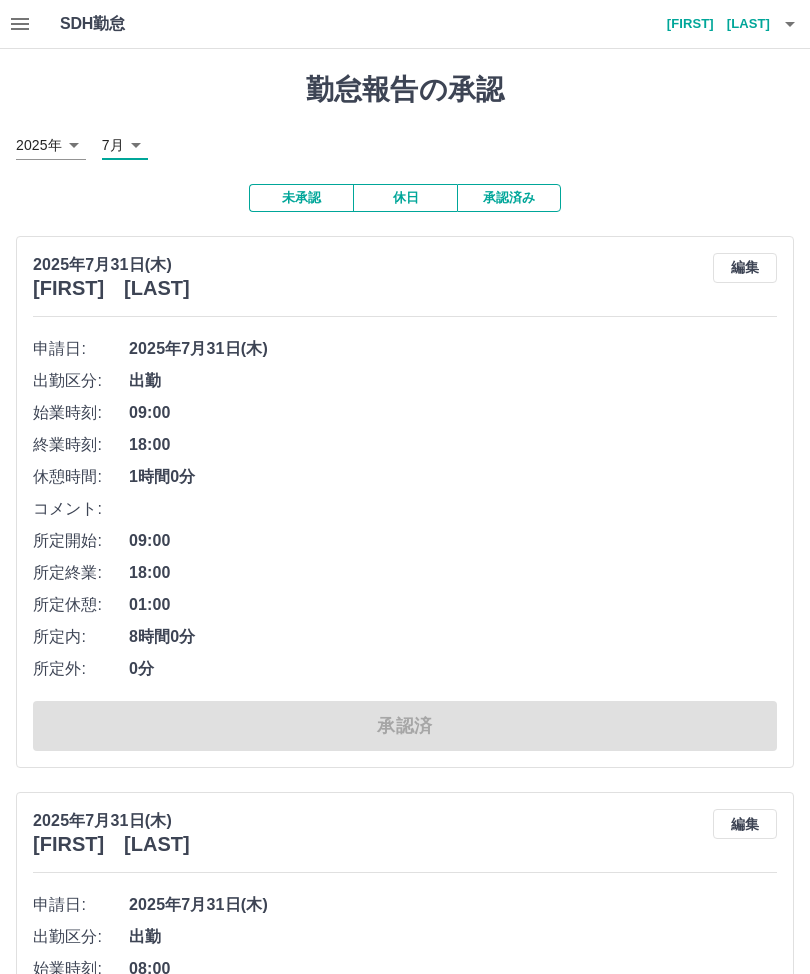 click on "未承認" at bounding box center [301, 198] 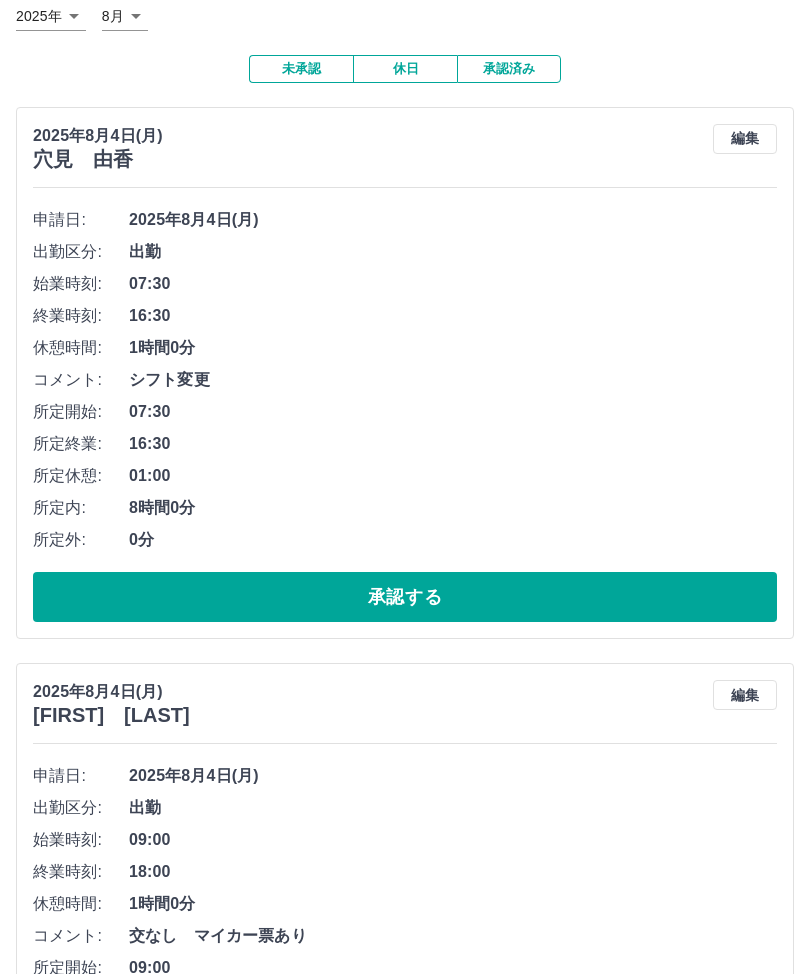 scroll, scrollTop: 0, scrollLeft: 0, axis: both 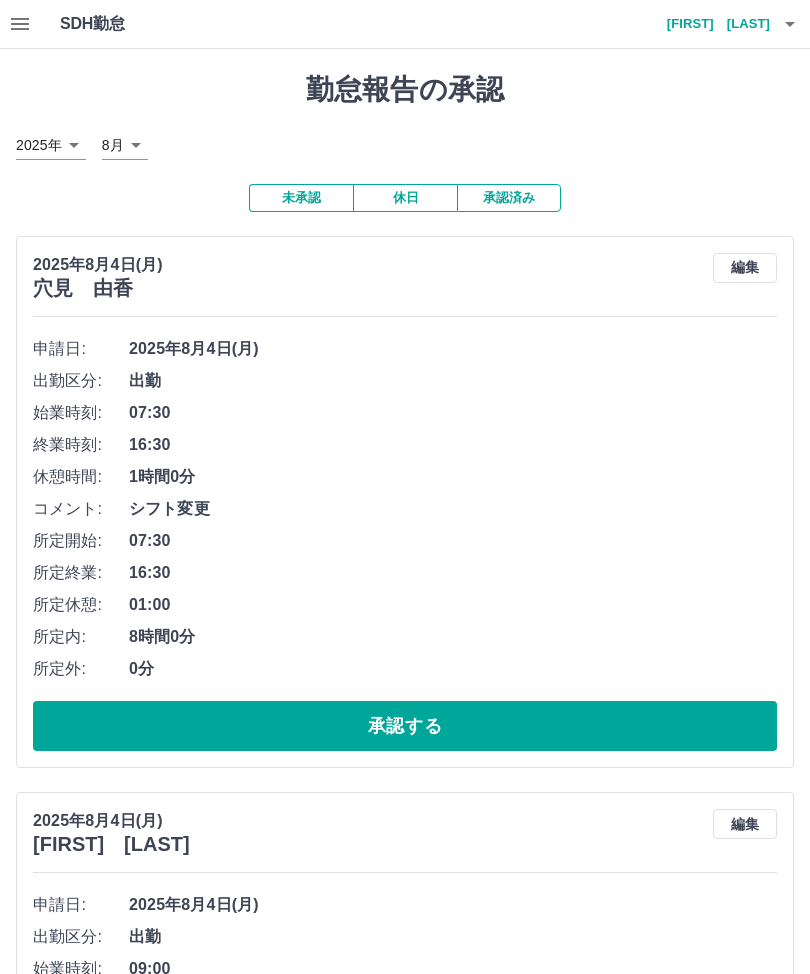 click on "SDH勤怠 田爪　陽子 勤怠報告の承認 2025年 **** 8月 * 未承認 休日 承認済み 2025年8月4日(月) 穴見　由香 編集 申請日: 2025年8月4日(月) 出勤区分: 出勤 始業時刻: 07:30 終業時刻: 16:30 休憩時間: 1時間0分 コメント: シフト変更 所定開始: 07:30 所定終業: 16:30 所定休憩: 01:00 所定内: 8時間0分 所定外: 0分 承認する 2025年8月4日(月) 村田　寿子 編集 申請日: 2025年8月4日(月) 出勤区分: 出勤 始業時刻: 09:00 終業時刻: 18:00 休憩時間: 1時間0分 コメント: 交なし　マイカー票あり 所定開始: 09:00 所定終業: 18:00 所定休憩: 01:00 所定内: 8時間0分 所定外: 0分 承認する 2025年8月4日(月) 大薗　士郎 編集 申請日: 2025年8月4日(月) 出勤区分: 出勤 始業時刻: 07:30 終業時刻: 16:30 休憩時間: 1時間0分 コメント: シフト変更 所定開始: 07:30 所定終業: 16:30 所定休憩: 01:00 所定内: 8時間0分 所定外: 0分 編集" at bounding box center [405, 1787] 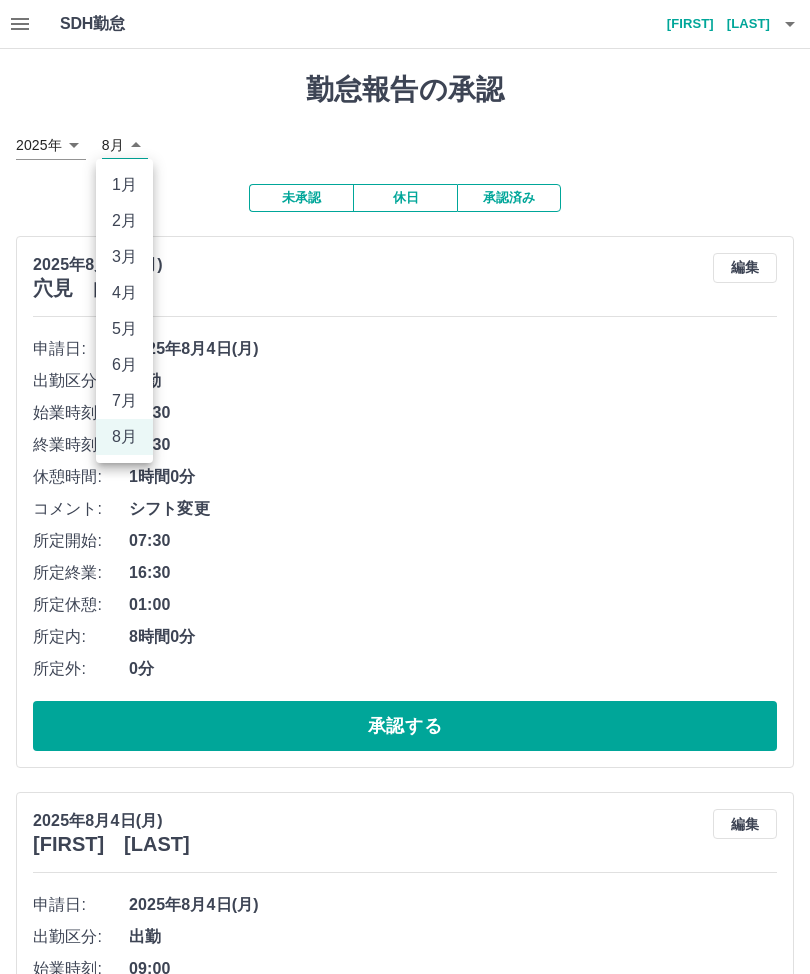 click on "7月" at bounding box center (124, 401) 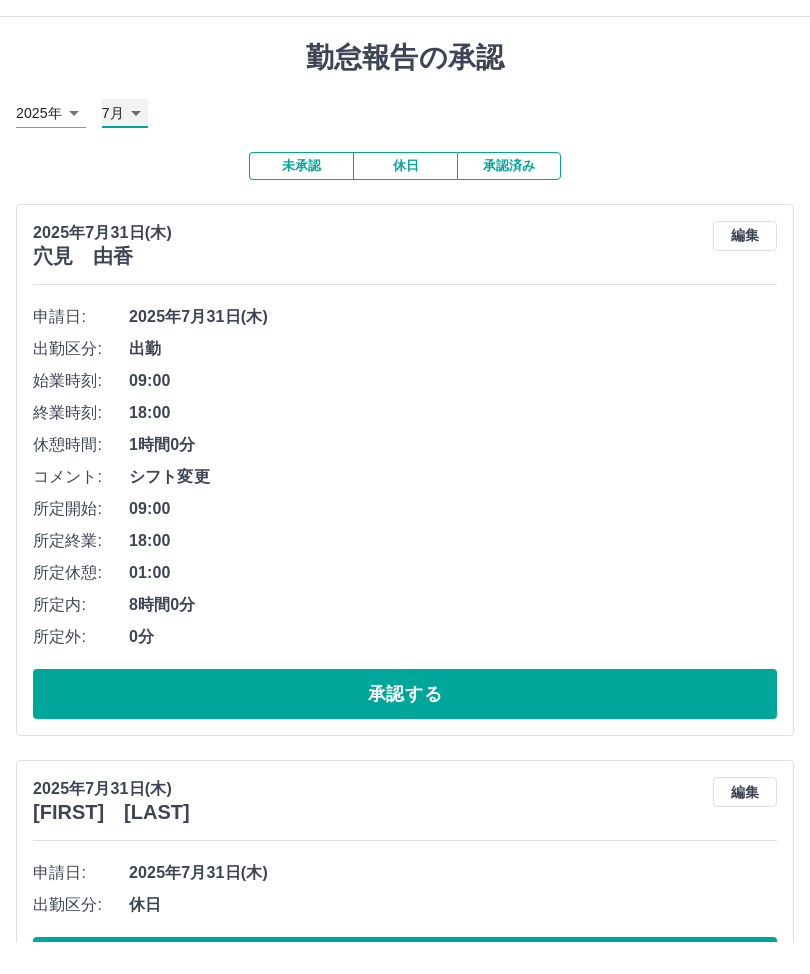 scroll, scrollTop: 34, scrollLeft: 0, axis: vertical 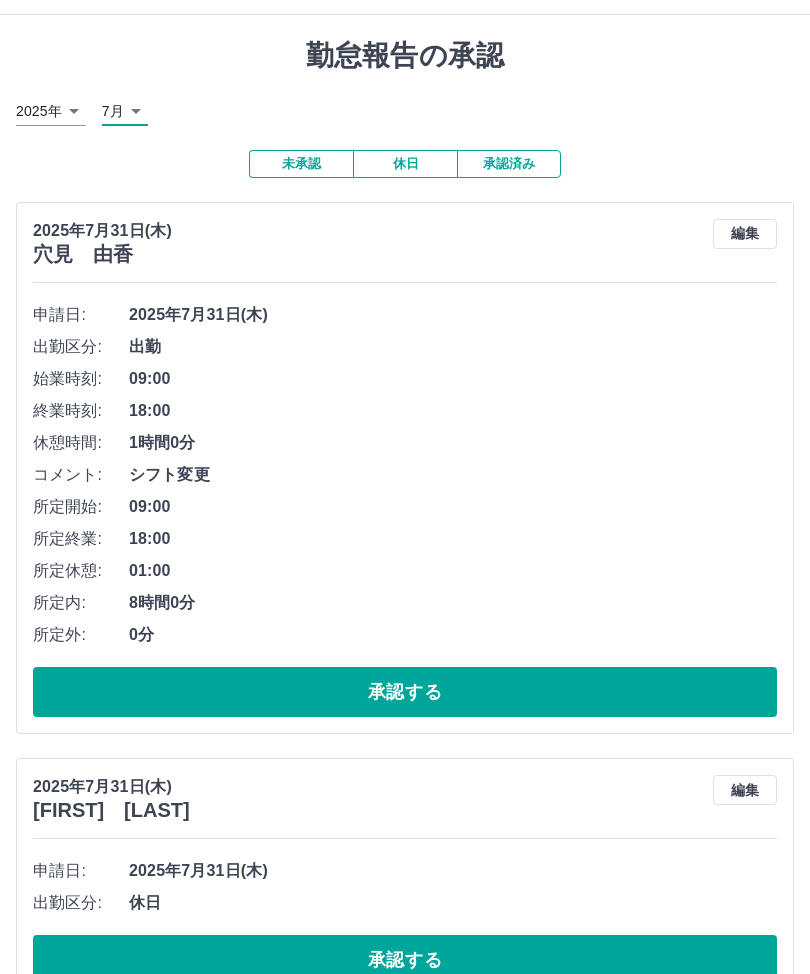 click on "承認する" at bounding box center [405, 692] 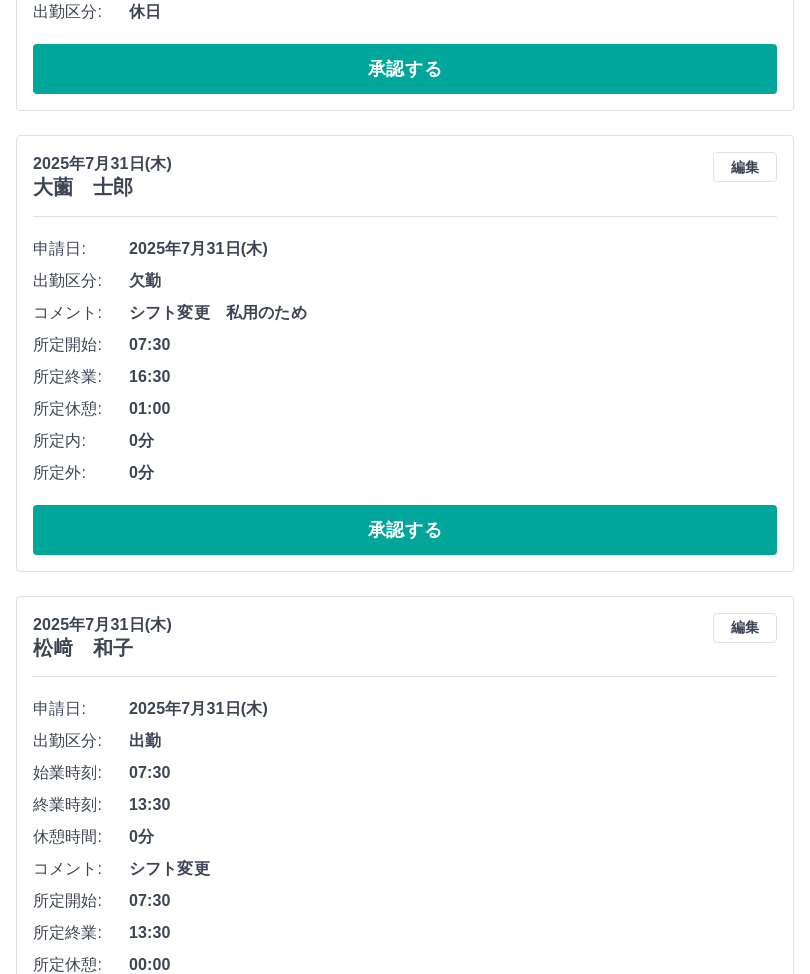 scroll, scrollTop: 632, scrollLeft: 0, axis: vertical 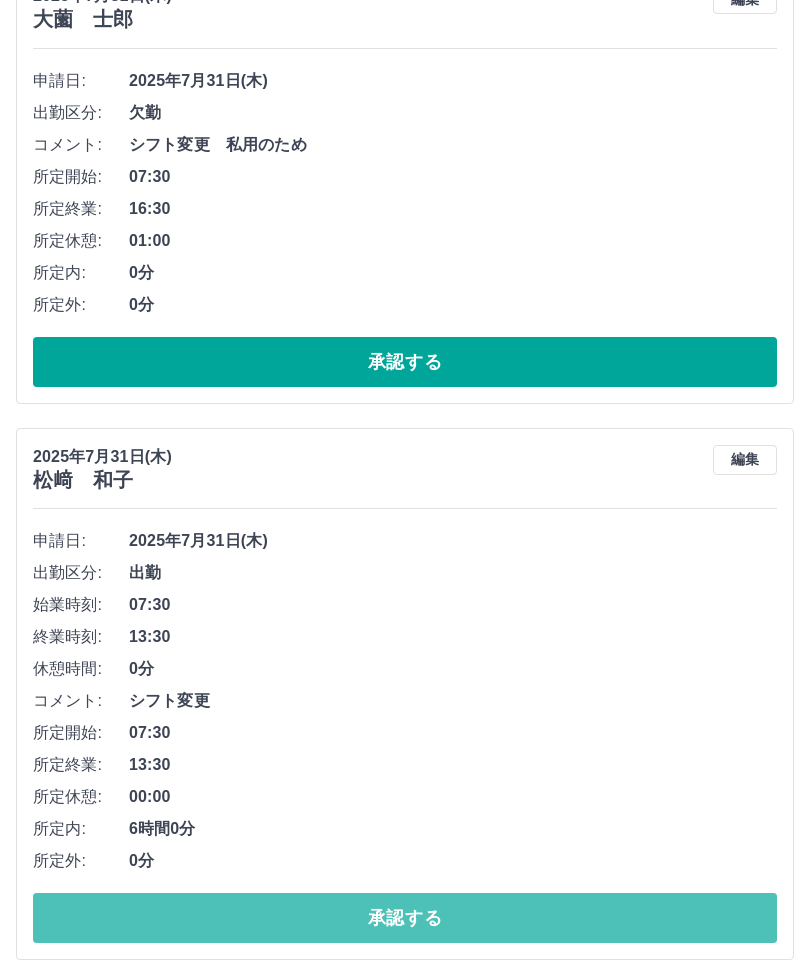 click on "承認する" at bounding box center [405, 919] 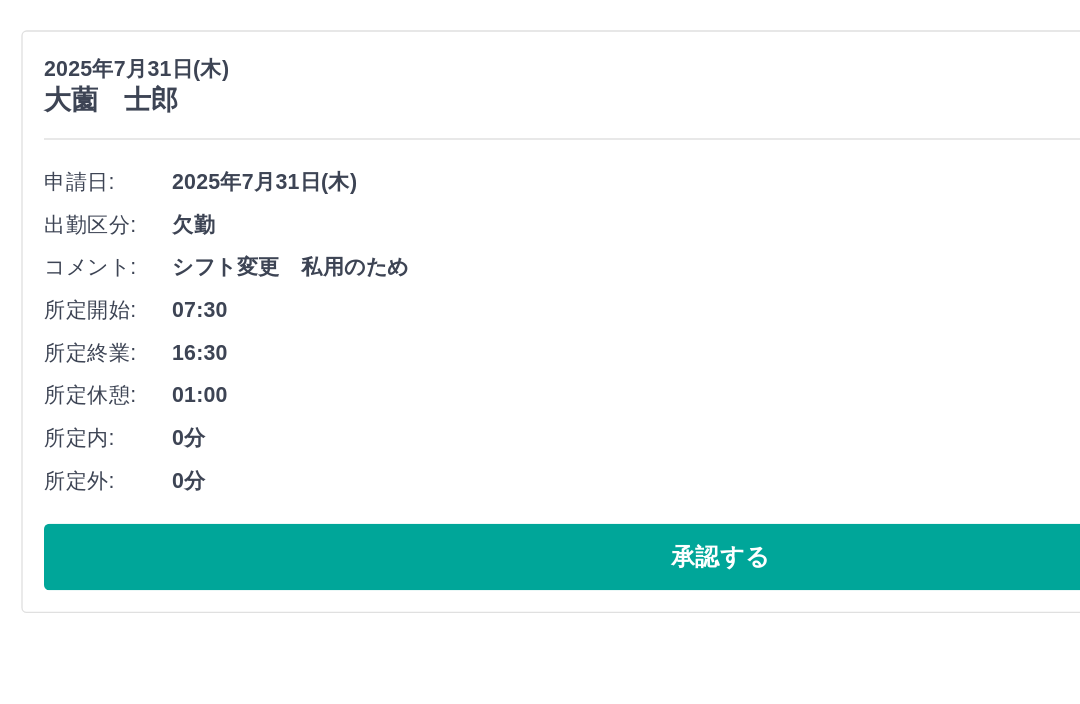 scroll, scrollTop: 750, scrollLeft: 0, axis: vertical 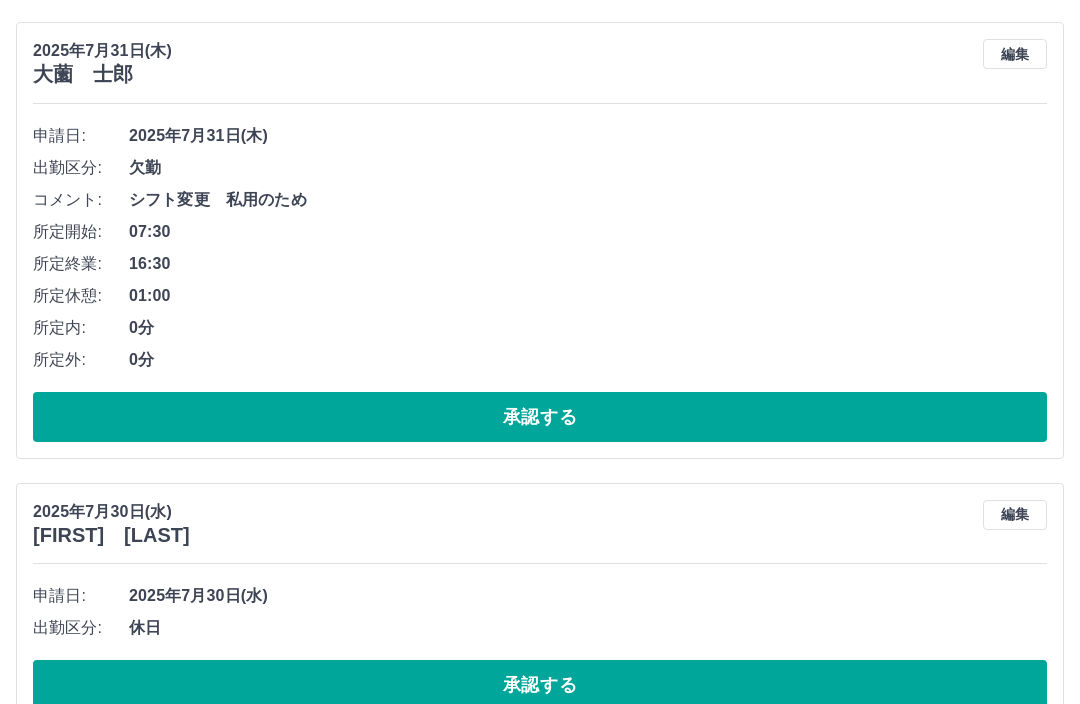 click on "07:30" at bounding box center (588, 232) 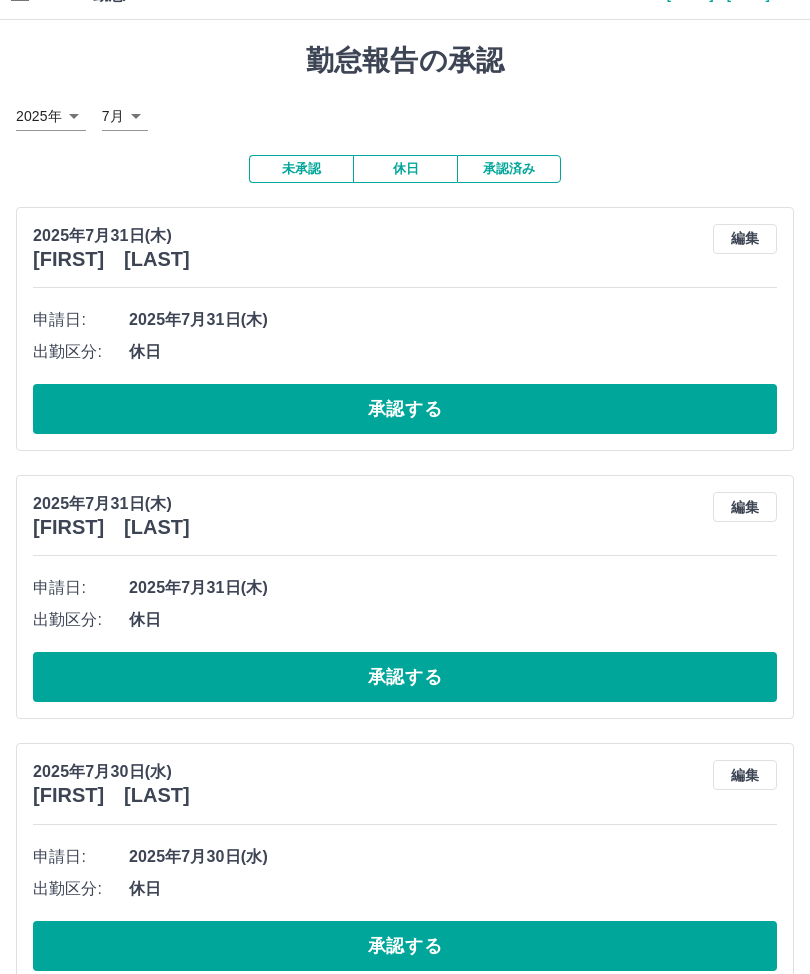 scroll, scrollTop: 0, scrollLeft: 0, axis: both 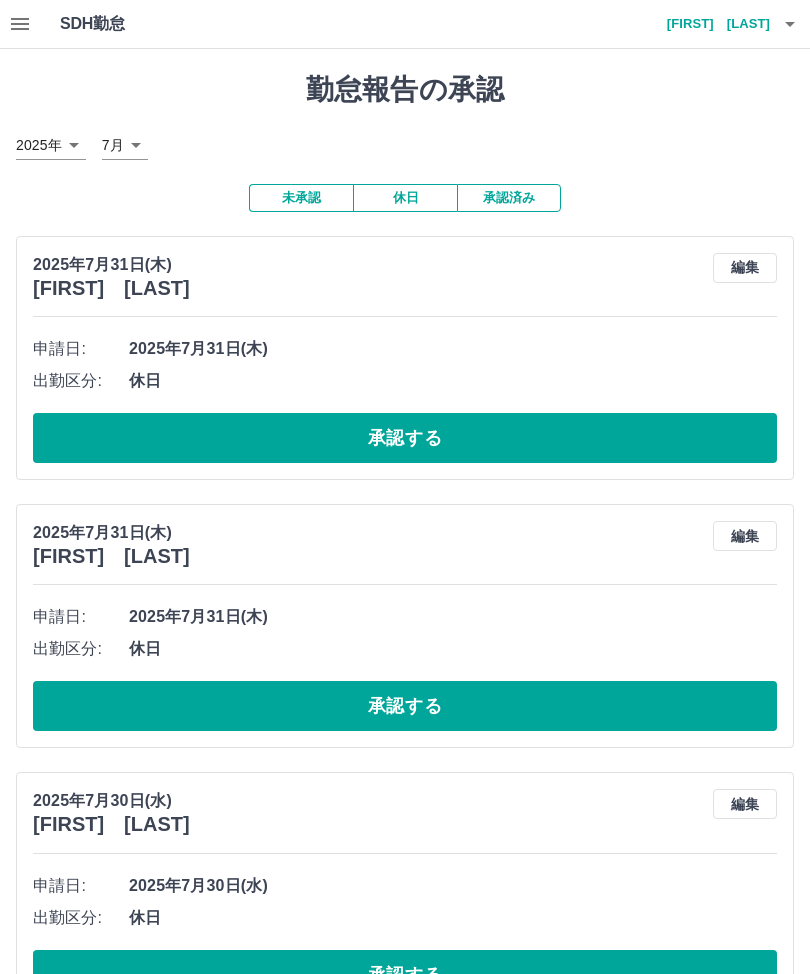 click on "2025年 **** 7月 *" at bounding box center (405, 145) 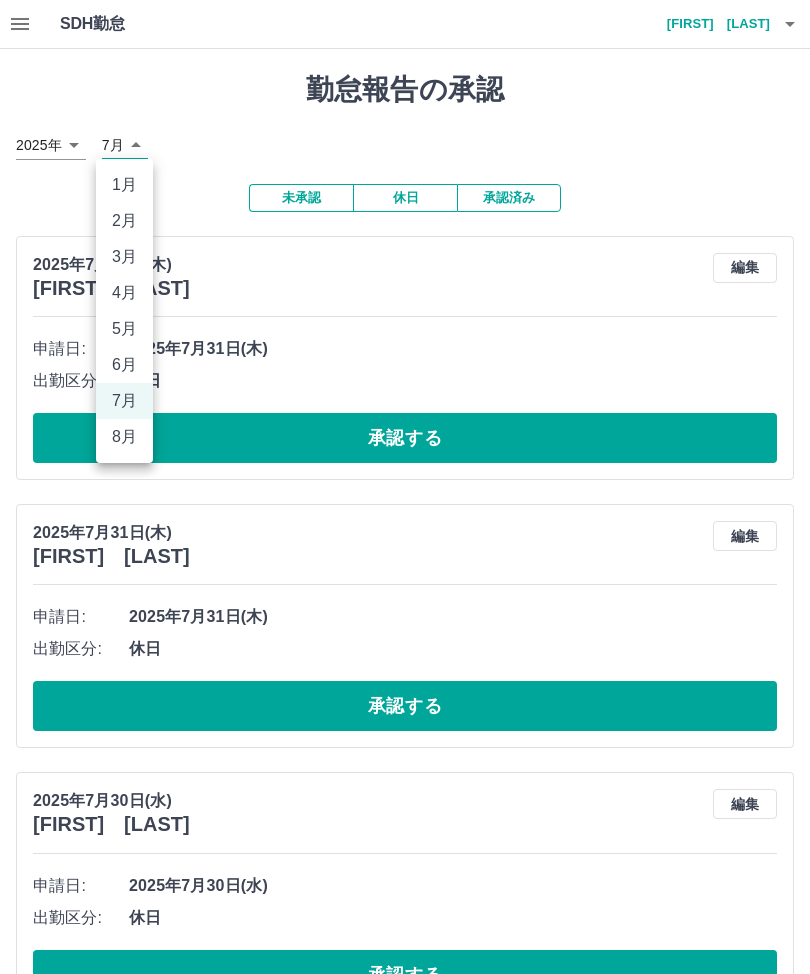 click on "8月" at bounding box center (124, 437) 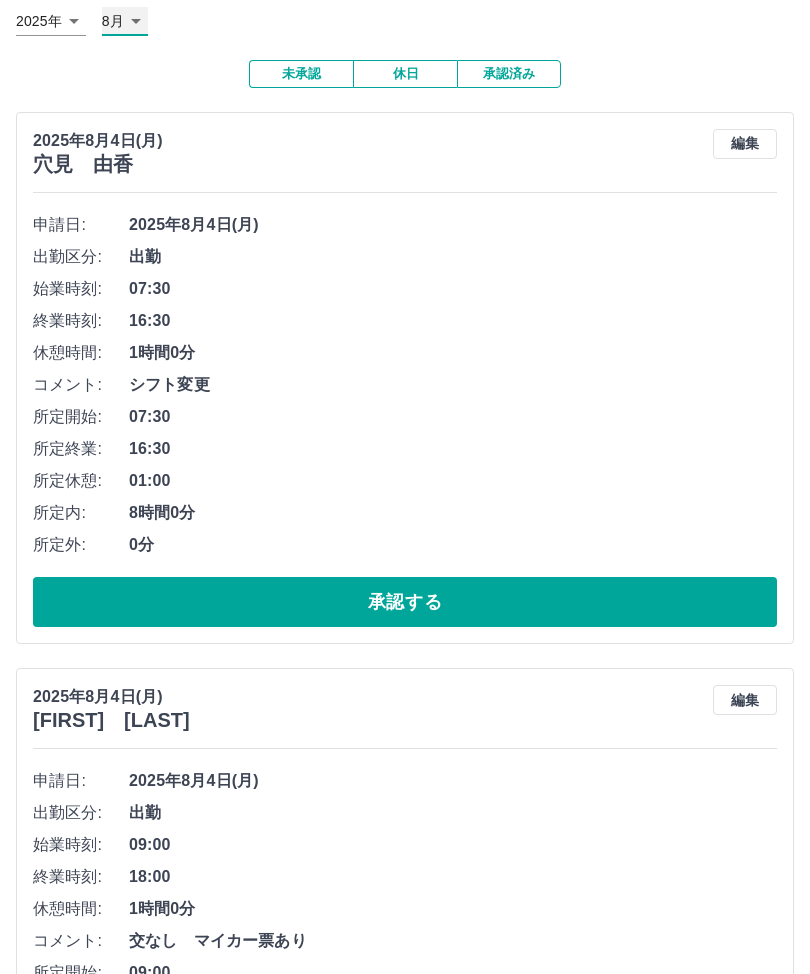 scroll, scrollTop: 0, scrollLeft: 0, axis: both 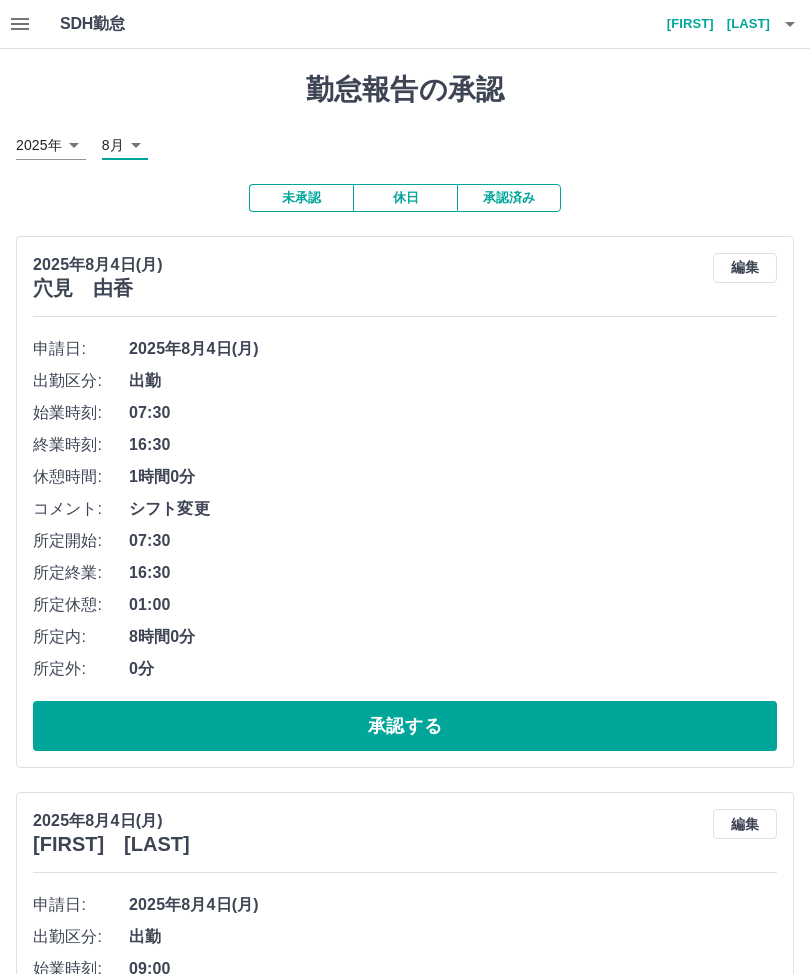 click on "SDH勤怠 田爪　陽子 勤怠報告の承認 2025年 **** 8月 * 未承認 休日 承認済み 2025年8月4日(月) 穴見　由香 編集 申請日: 2025年8月4日(月) 出勤区分: 出勤 始業時刻: 07:30 終業時刻: 16:30 休憩時間: 1時間0分 コメント: シフト変更 所定開始: 07:30 所定終業: 16:30 所定休憩: 01:00 所定内: 8時間0分 所定外: 0分 承認する 2025年8月4日(月) 村田　寿子 編集 申請日: 2025年8月4日(月) 出勤区分: 出勤 始業時刻: 09:00 終業時刻: 18:00 休憩時間: 1時間0分 コメント: 交なし　マイカー票あり 所定開始: 09:00 所定終業: 18:00 所定休憩: 01:00 所定内: 8時間0分 所定外: 0分 承認する 2025年8月4日(月) 大薗　士郎 編集 申請日: 2025年8月4日(月) 出勤区分: 出勤 始業時刻: 07:30 終業時刻: 16:30 休憩時間: 1時間0分 コメント: シフト変更 所定開始: 07:30 所定終業: 16:30 所定休憩: 01:00 所定内: 8時間0分 所定外: 0分 編集" at bounding box center (405, 1787) 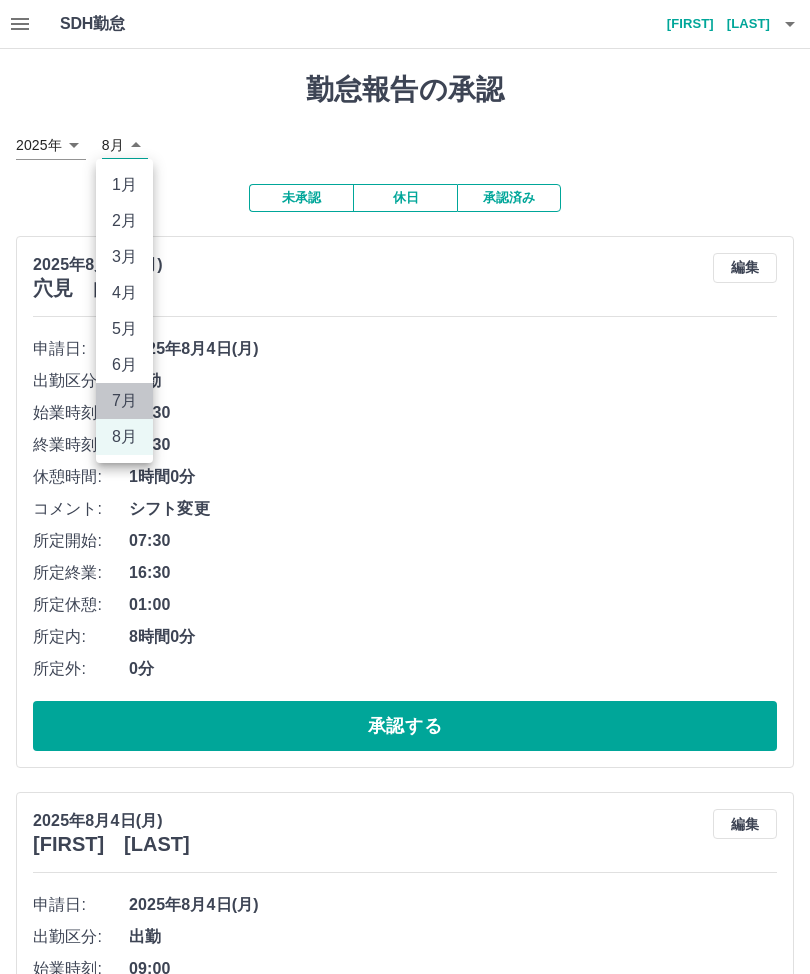 click on "7月" at bounding box center (124, 401) 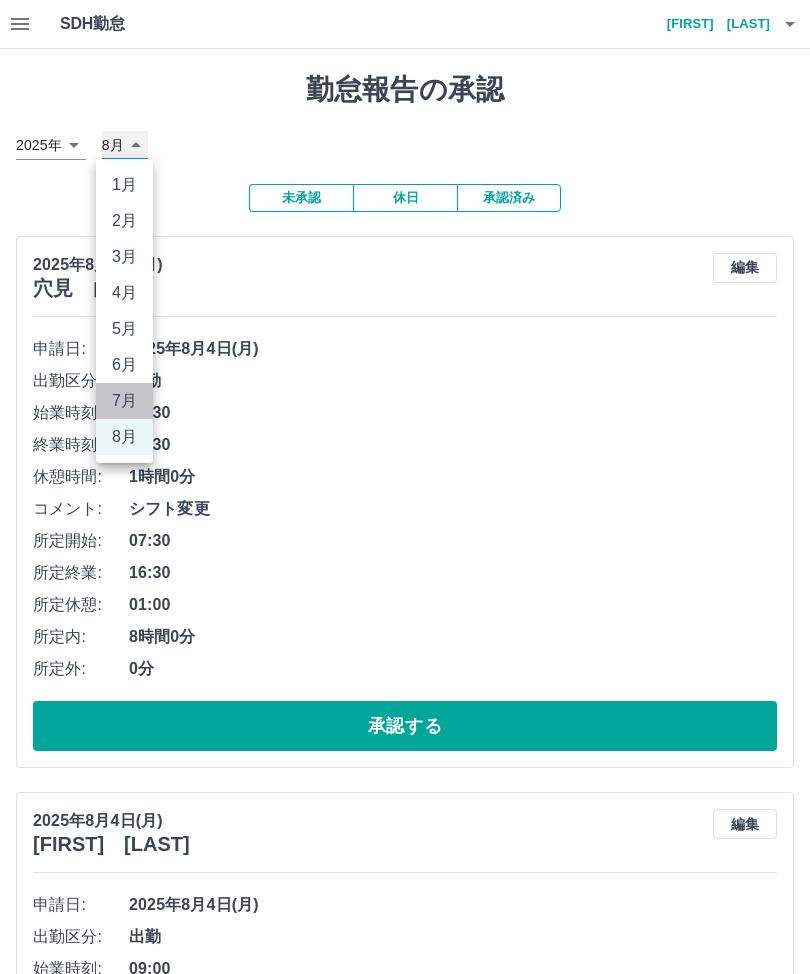 type on "*" 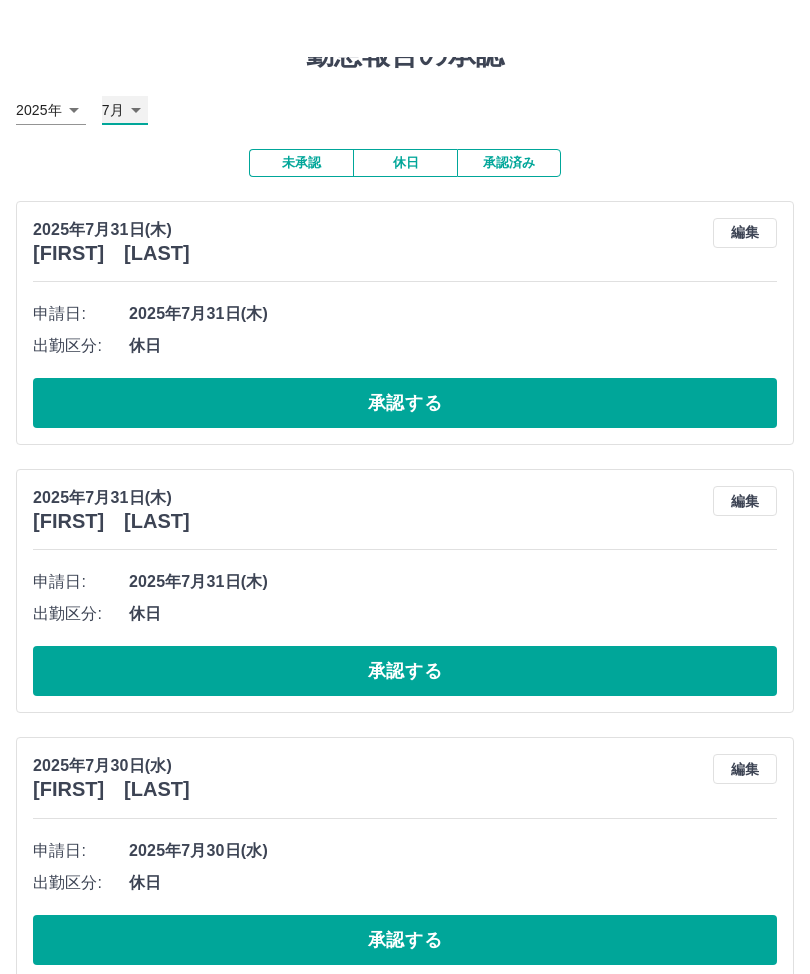 scroll, scrollTop: 0, scrollLeft: 0, axis: both 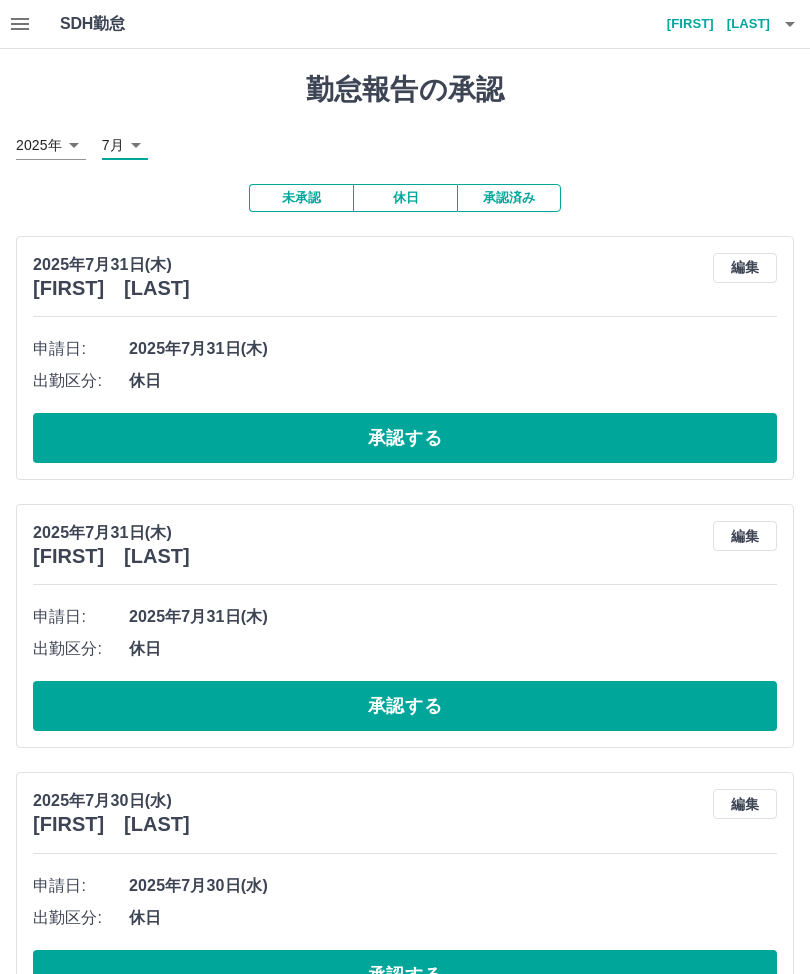click at bounding box center [20, 24] 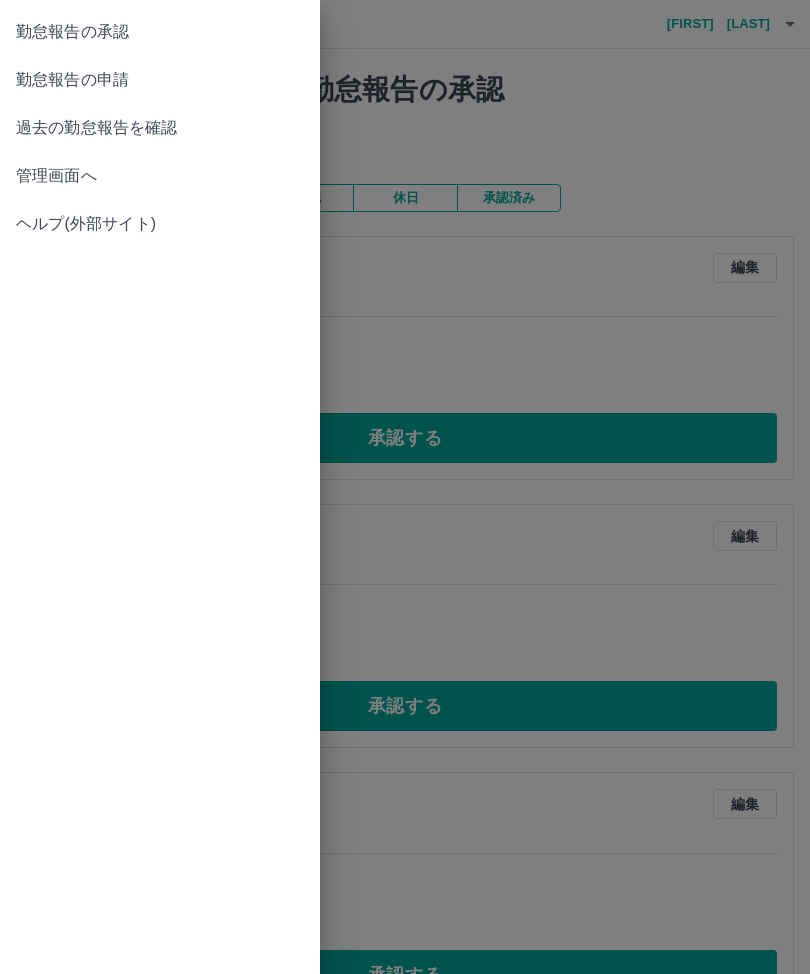 click on "管理画面へ" at bounding box center (160, 176) 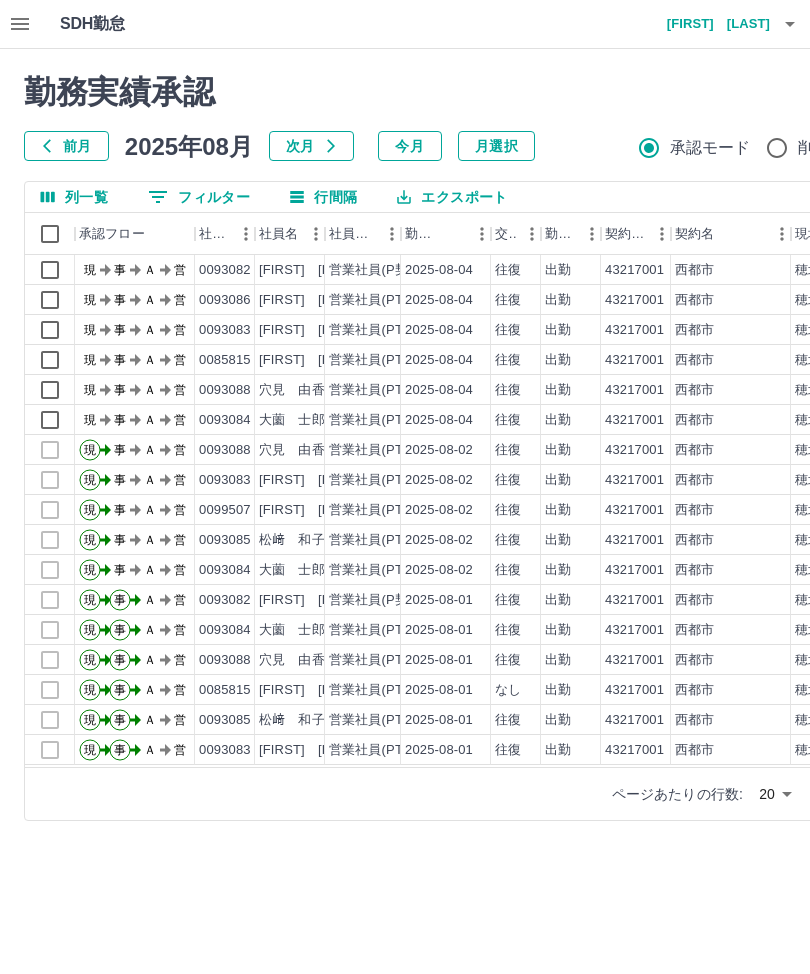 click on "前月" at bounding box center (66, 146) 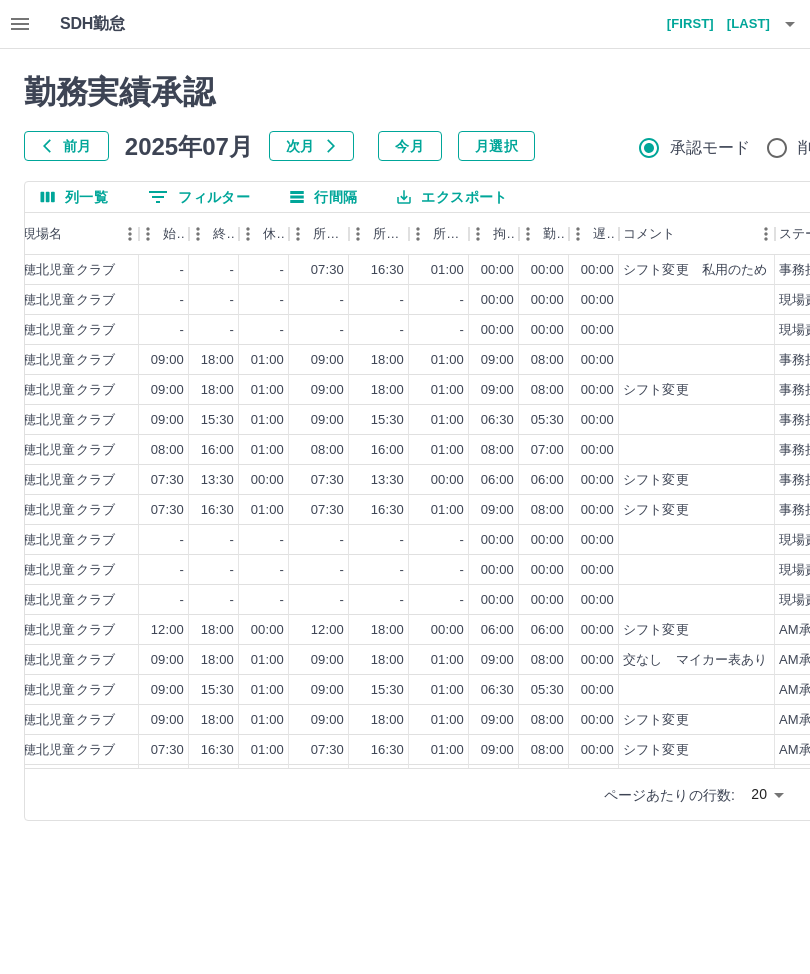 scroll, scrollTop: 0, scrollLeft: 772, axis: horizontal 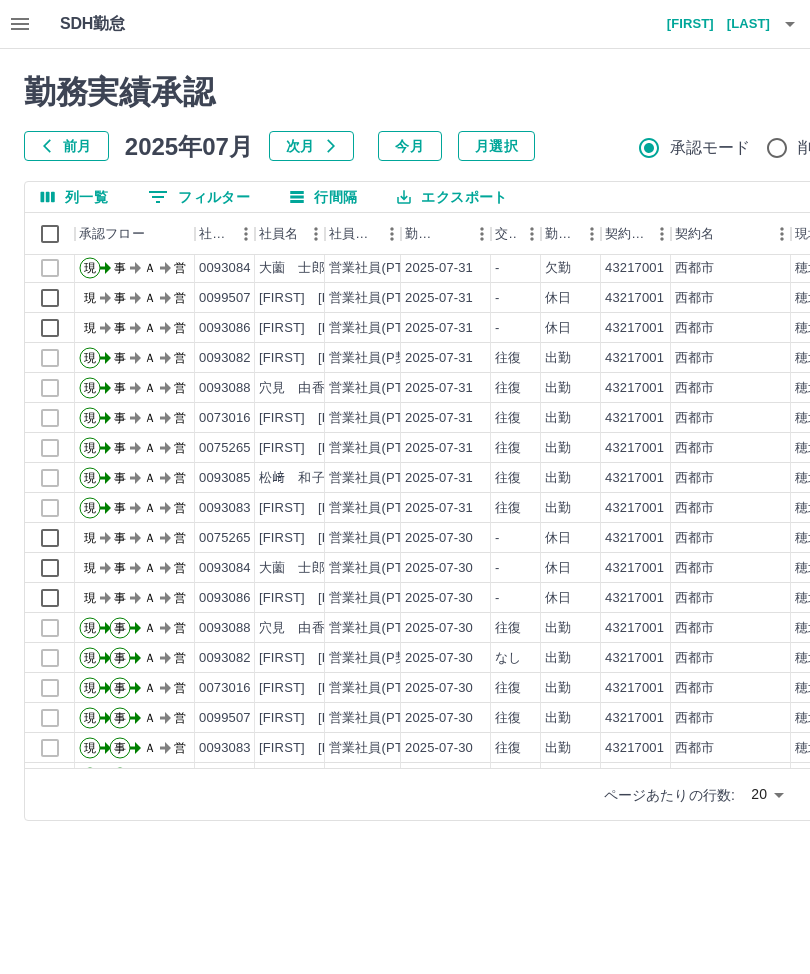 click 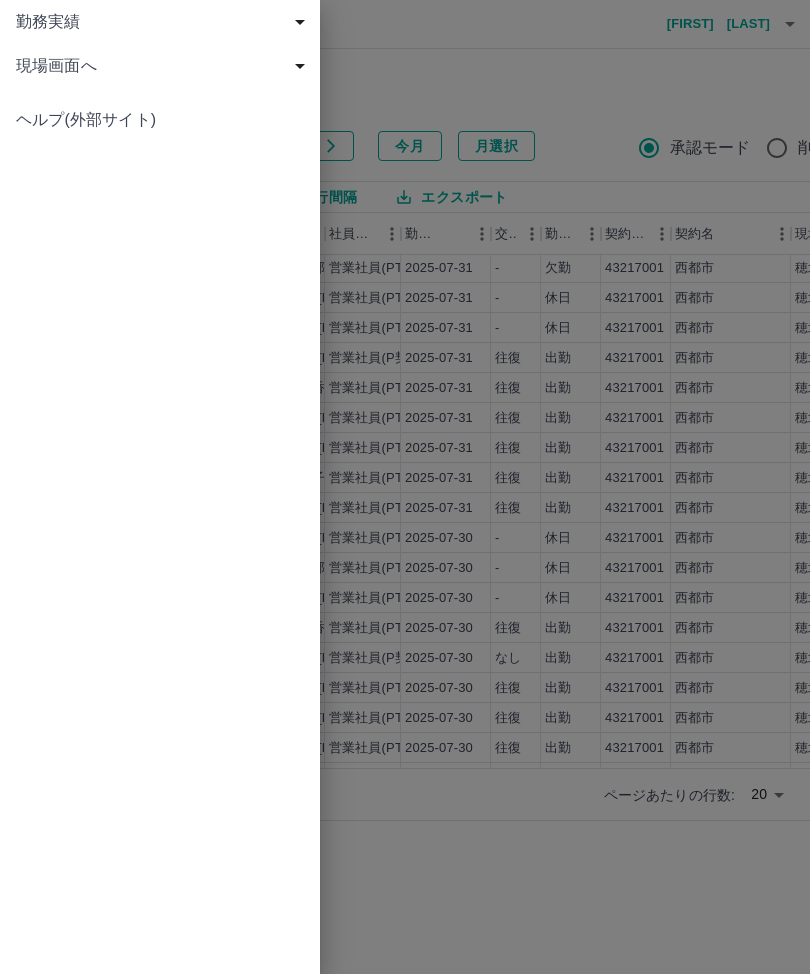 click on "現場画面へ" at bounding box center [164, 66] 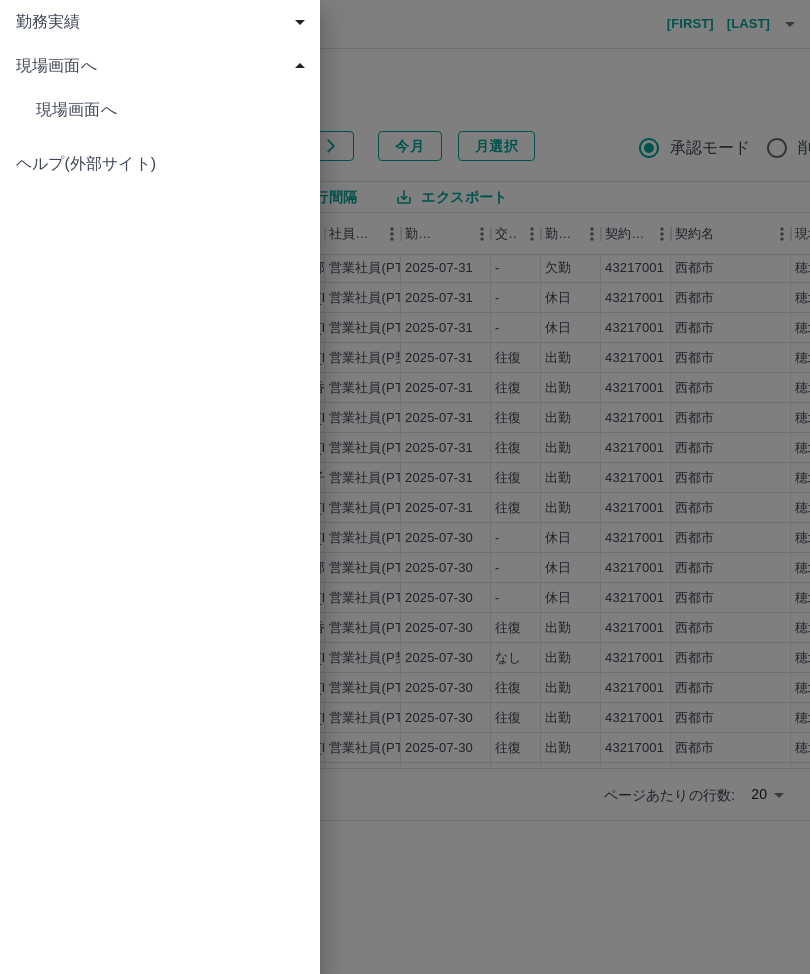 click on "現場画面へ" at bounding box center [170, 110] 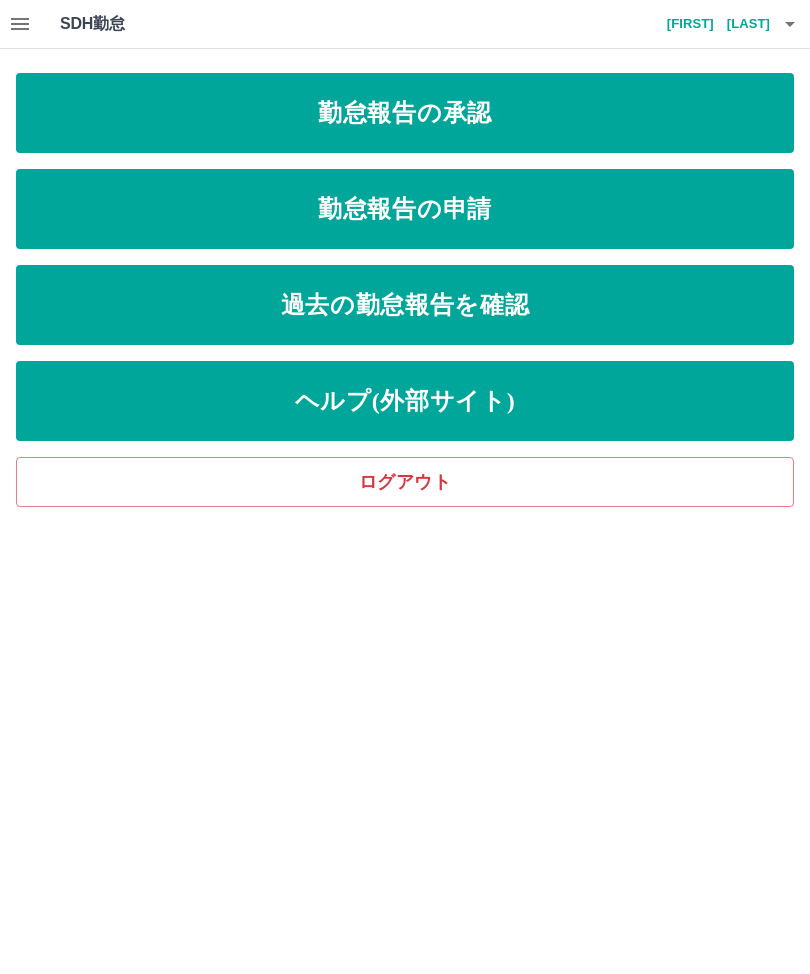 click on "勤怠報告の申請" at bounding box center [405, 209] 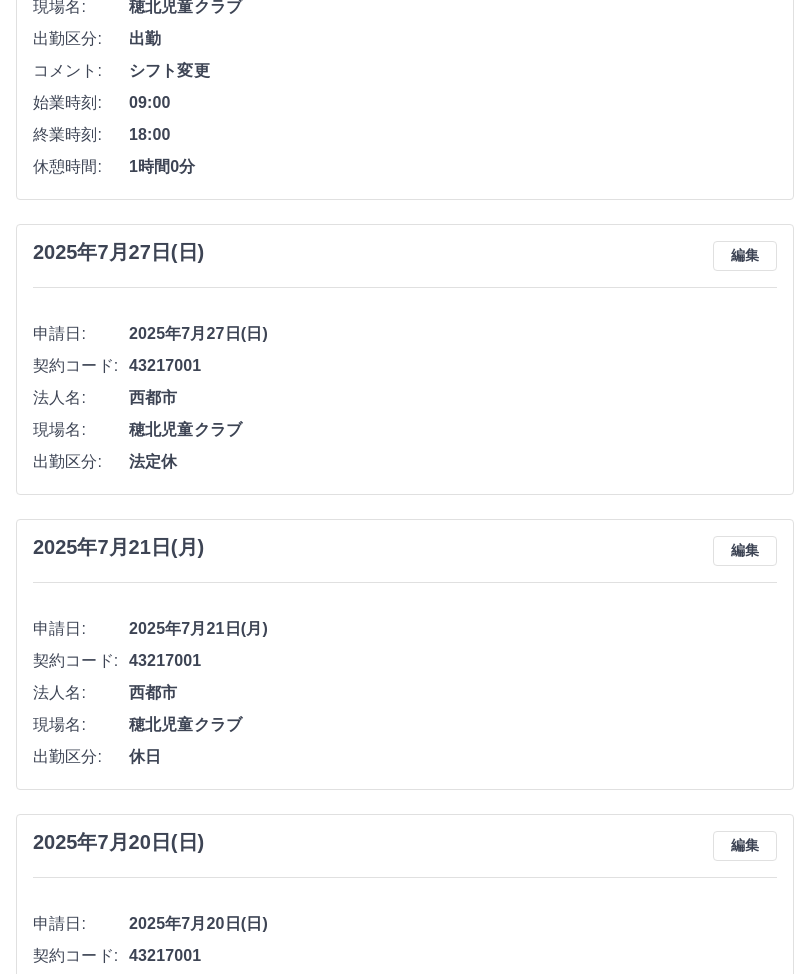 scroll, scrollTop: 0, scrollLeft: 0, axis: both 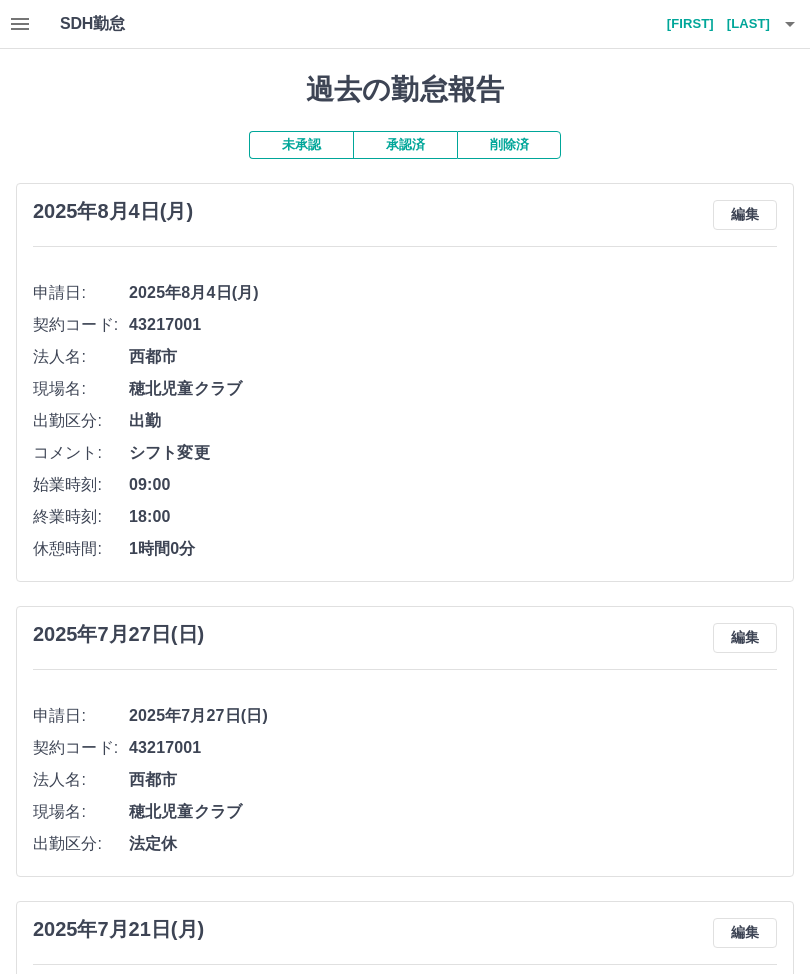 click at bounding box center [20, 24] 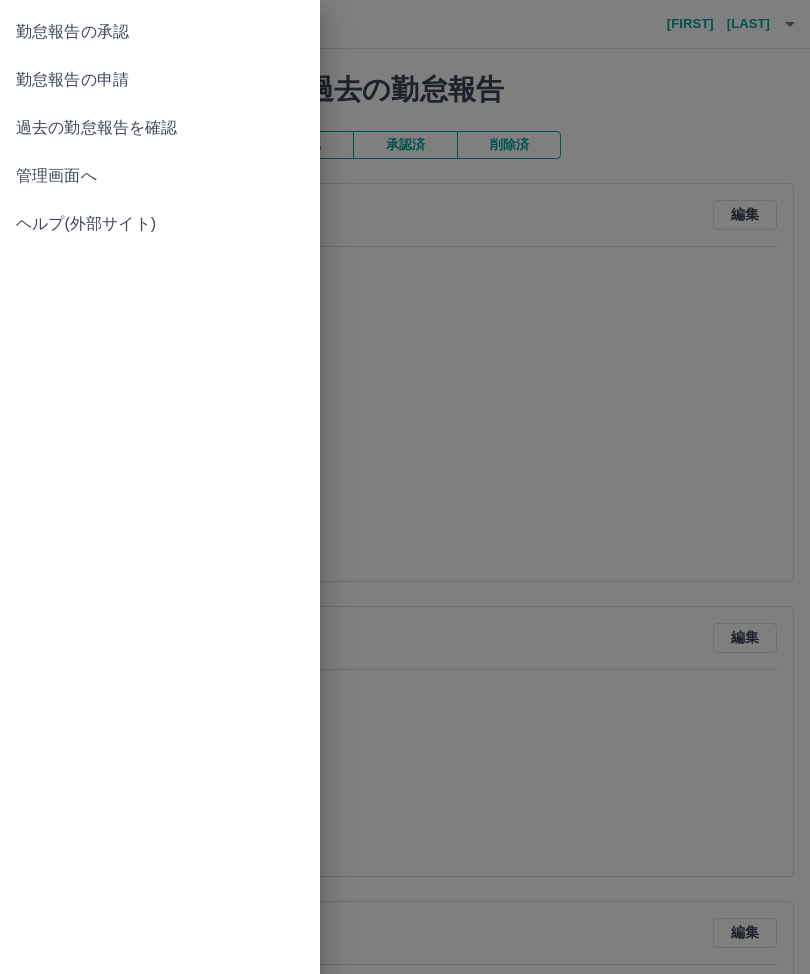 click on "管理画面へ" at bounding box center [160, 176] 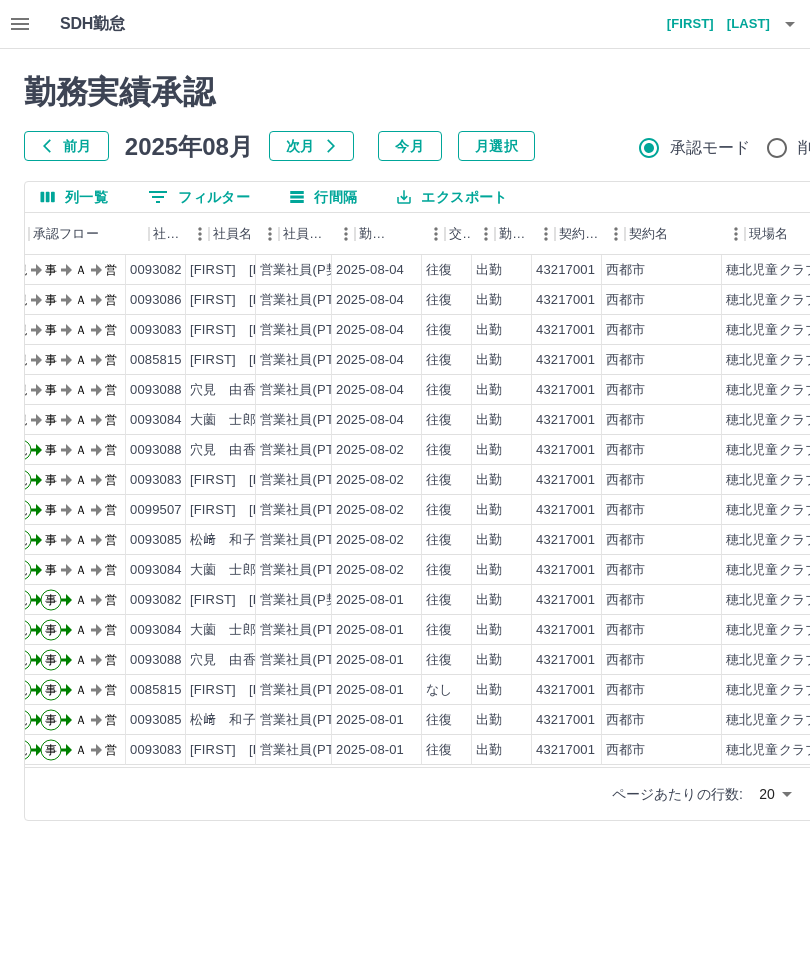 scroll, scrollTop: 0, scrollLeft: 82, axis: horizontal 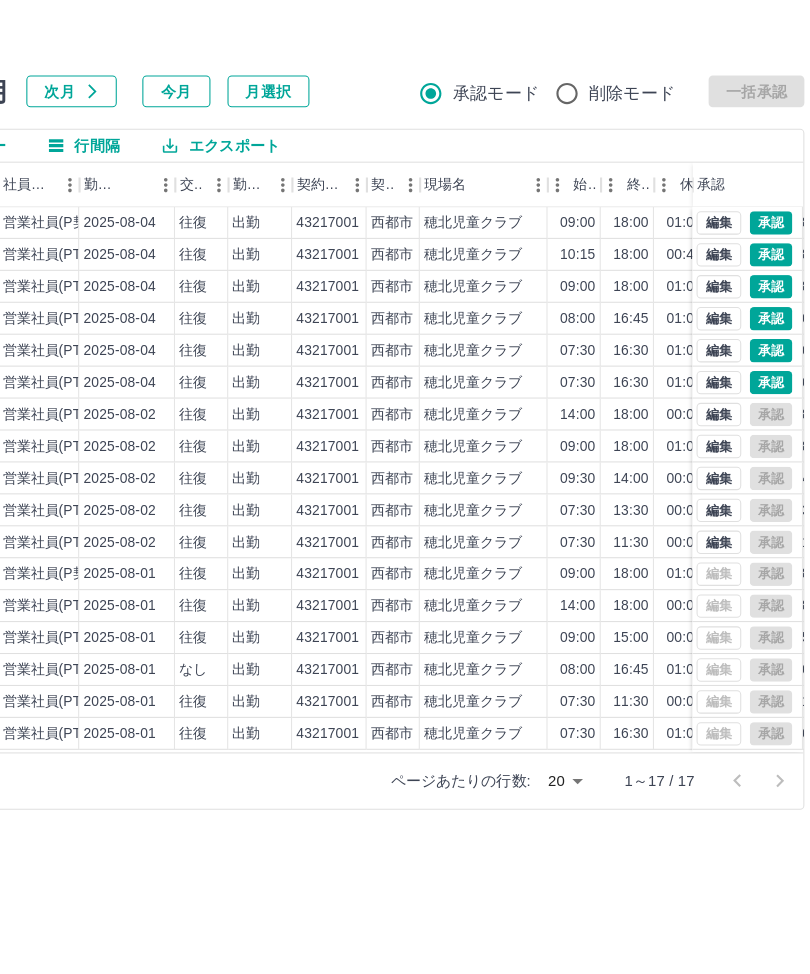 click on "SDH勤怠 田爪　陽子 勤務実績承認 前月 2025年08月 次月 今月 月選択 承認モード 削除モード 一括承認 列一覧 0 フィルター 行間隔 エクスポート 承認フロー 社員番号 社員名 社員区分 勤務日 交通費 勤務区分 契約コード 契約名 現場名 始業 終業 休憩 所定開始 所定終業 所定休憩 拘束 勤務 承認 現 事 Ａ 営 0093082 村田　寿子 営業社員(P契約) 2025-08-04 往復 出勤 43217001 西都市 穂北児童クラブ 09:00 18:00 01:00 09:00 18:00 01:00 09:00 08:00 現 事 Ａ 営 0093086 泊　佐恵子 営業社員(PT契約) 2025-08-04 往復 出勤 43217001 西都市 穂北児童クラブ 10:15 18:00 00:45 10:15 18:00 00:45 07:45 07:00 現 事 Ａ 営 0093083 田爪　陽子 営業社員(PT契約) 2025-08-04 往復 出勤 43217001 西都市 穂北児童クラブ 09:00 18:00 01:00 09:00 18:00 01:00 09:00 08:00 現 事 Ａ 営 0085815 東　妙夏 営業社員(PT契約) 2025-08-04 往復 出勤 43217001 08:00" at bounding box center [191, 422] 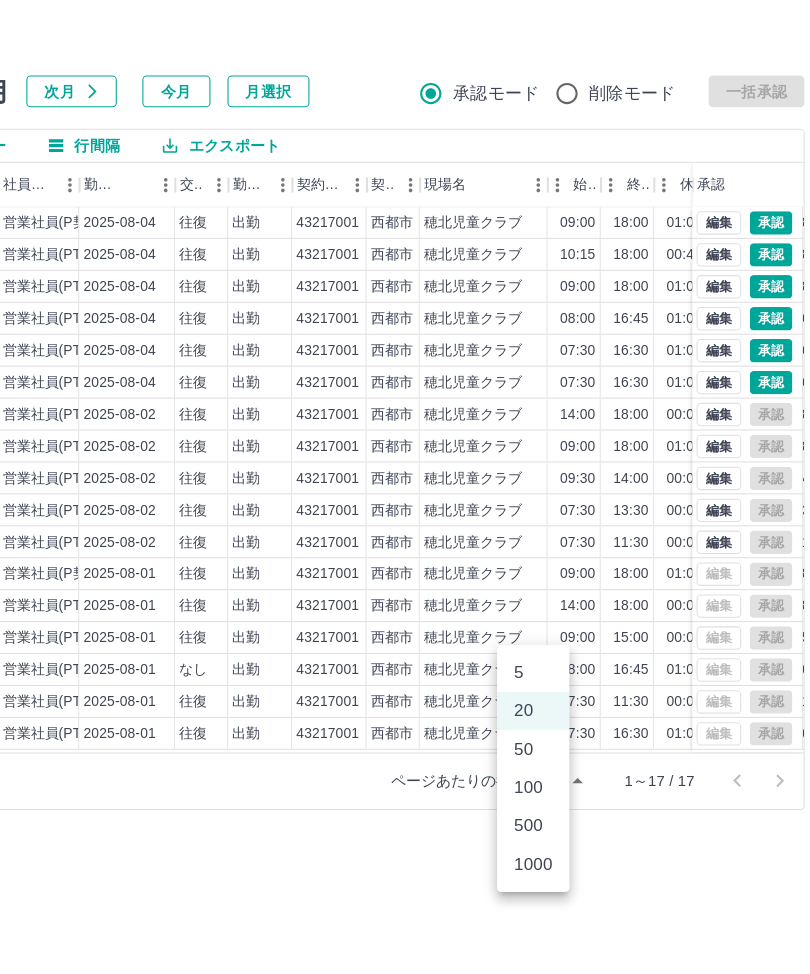 click on "50" at bounding box center (531, 764) 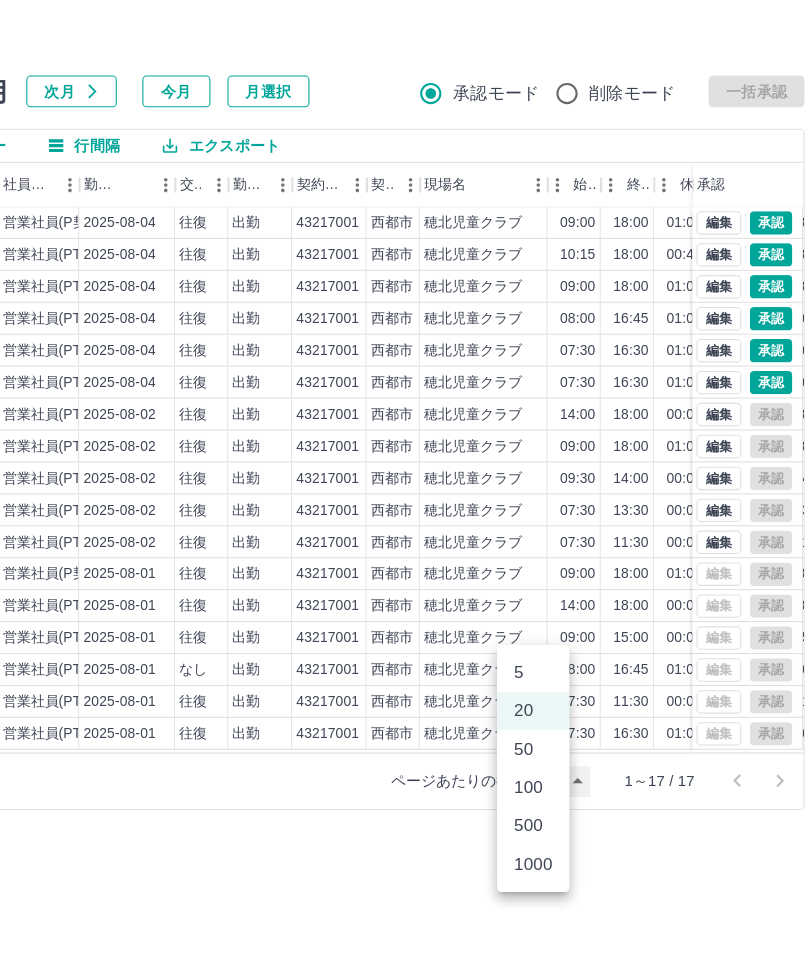 type on "**" 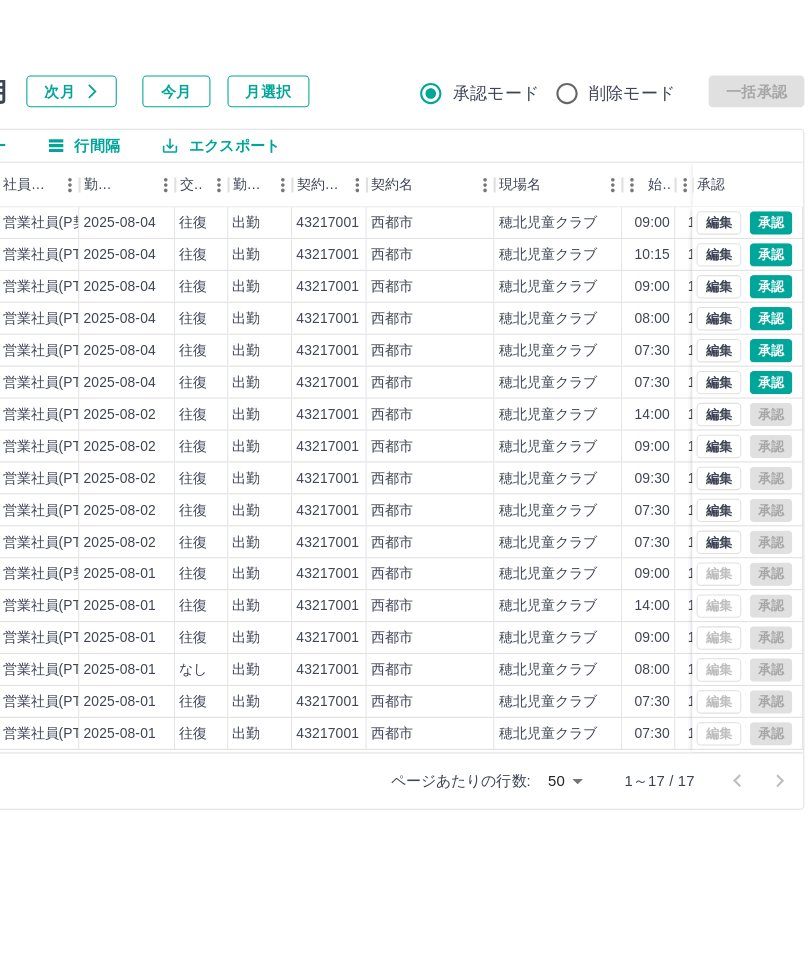 click at bounding box center [743, 794] 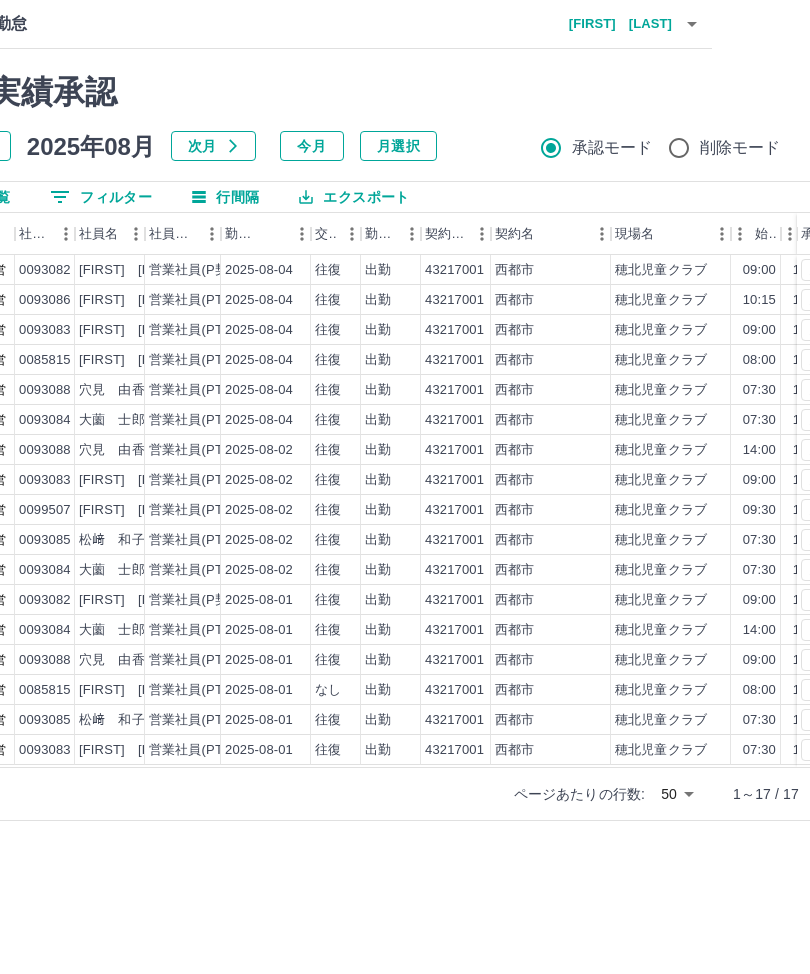 scroll, scrollTop: 0, scrollLeft: 98, axis: horizontal 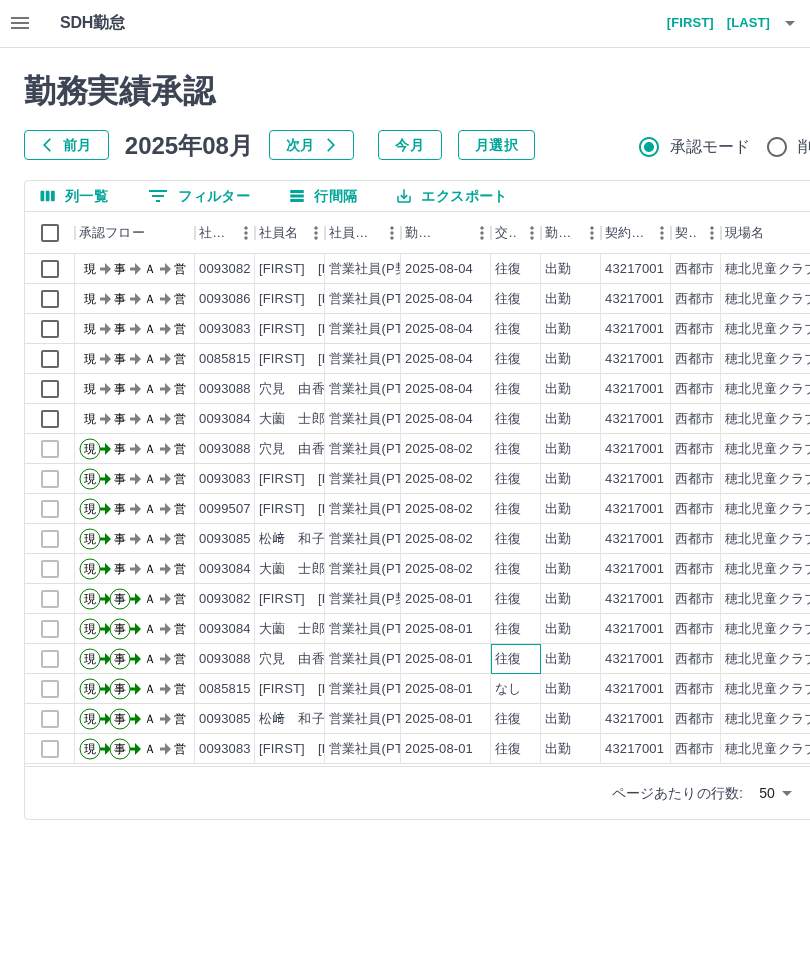 click on "往復" at bounding box center (508, 660) 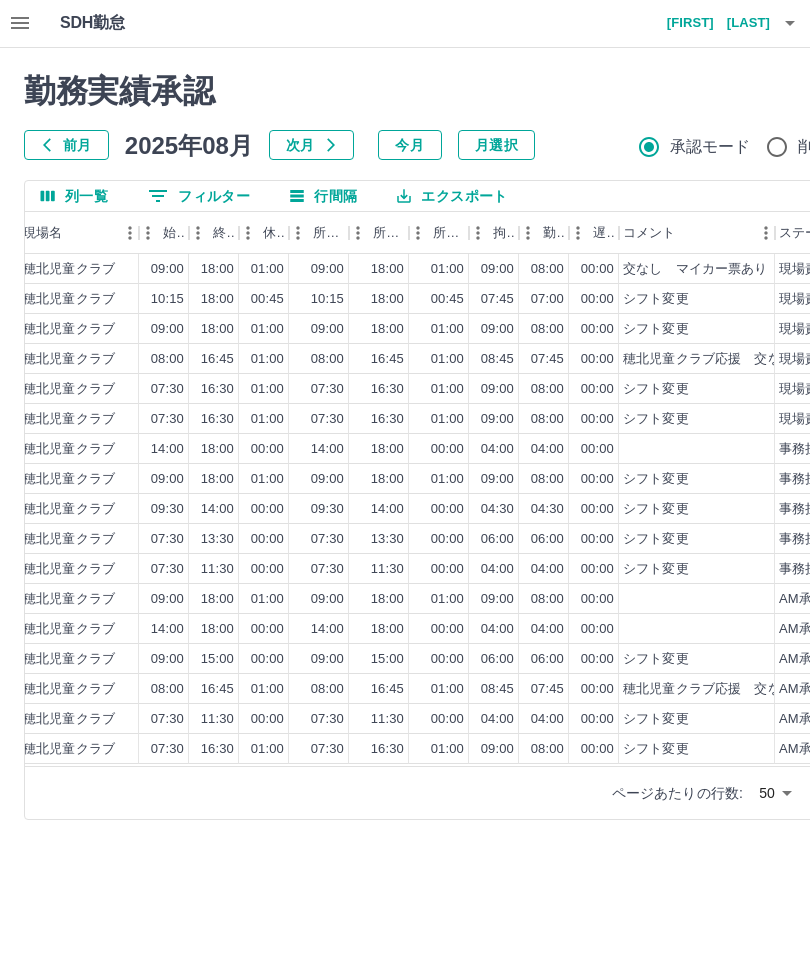 scroll, scrollTop: 0, scrollLeft: 702, axis: horizontal 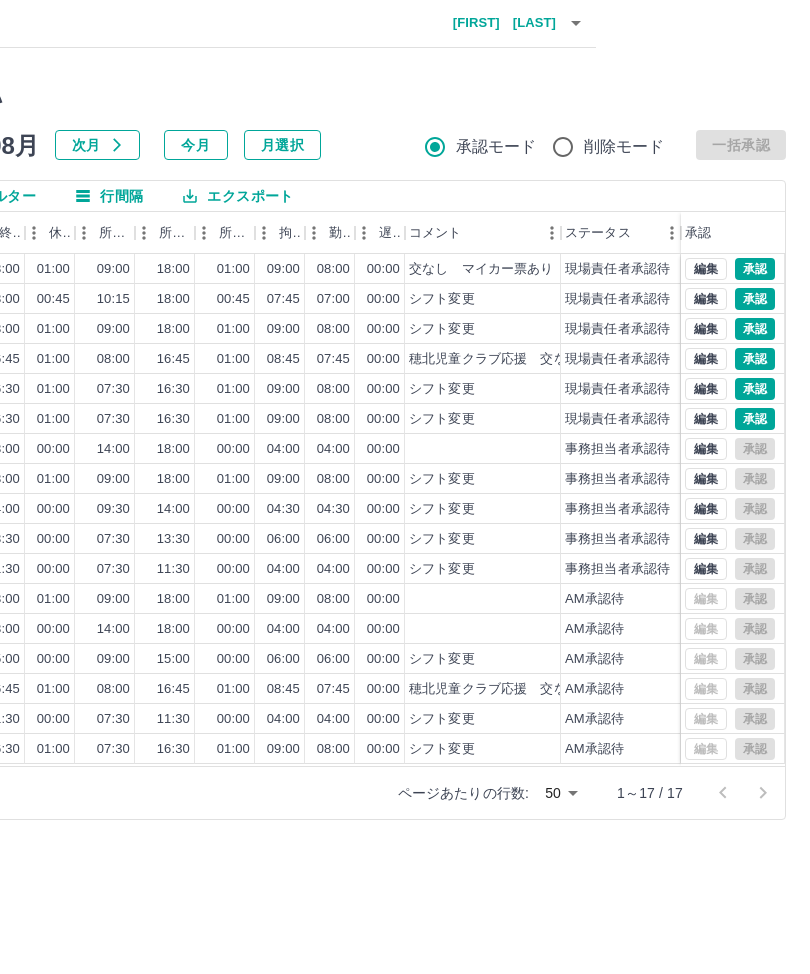 click on "1～17 / 17" at bounding box center [650, 794] 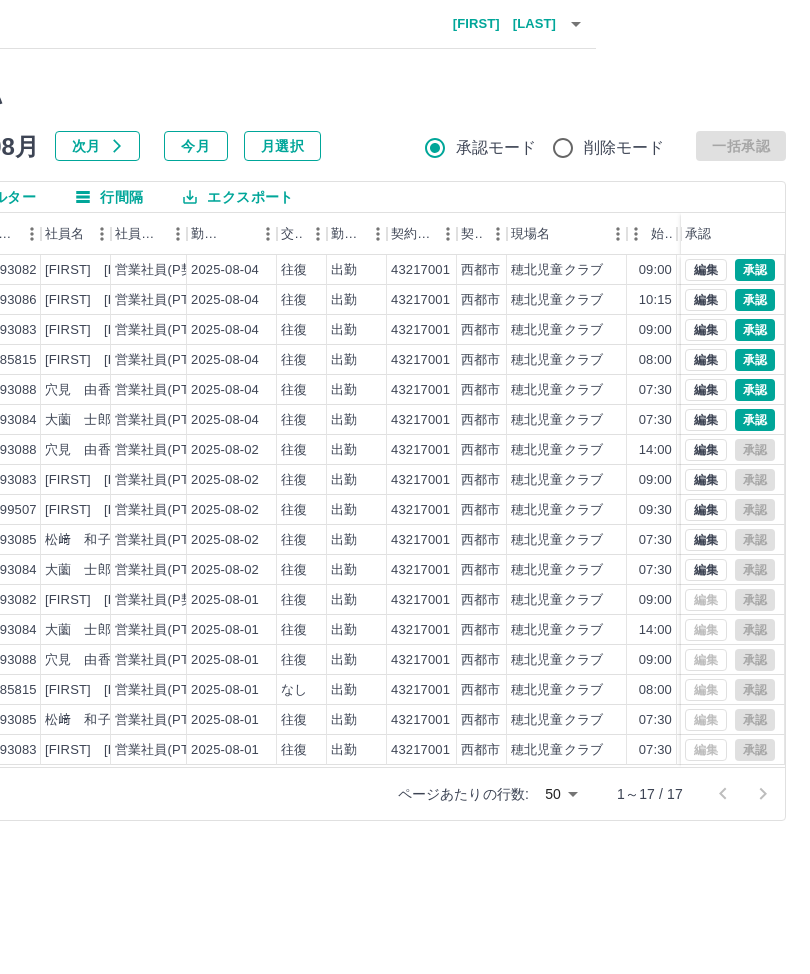 scroll, scrollTop: 0, scrollLeft: 0, axis: both 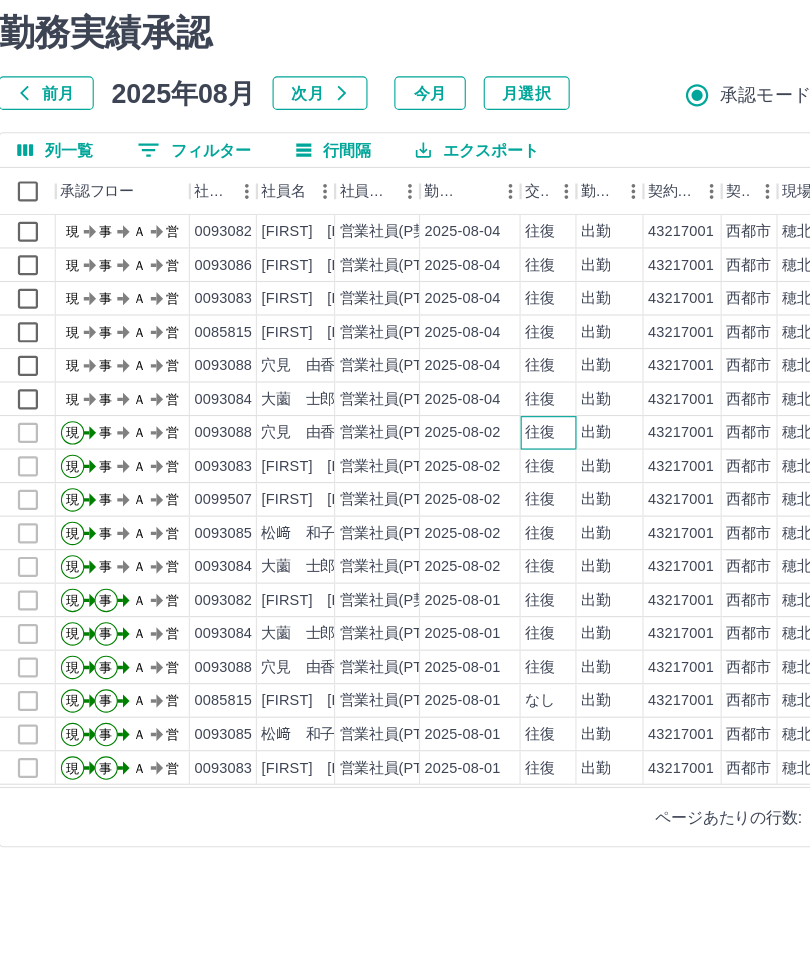 click on "往復" at bounding box center (508, 450) 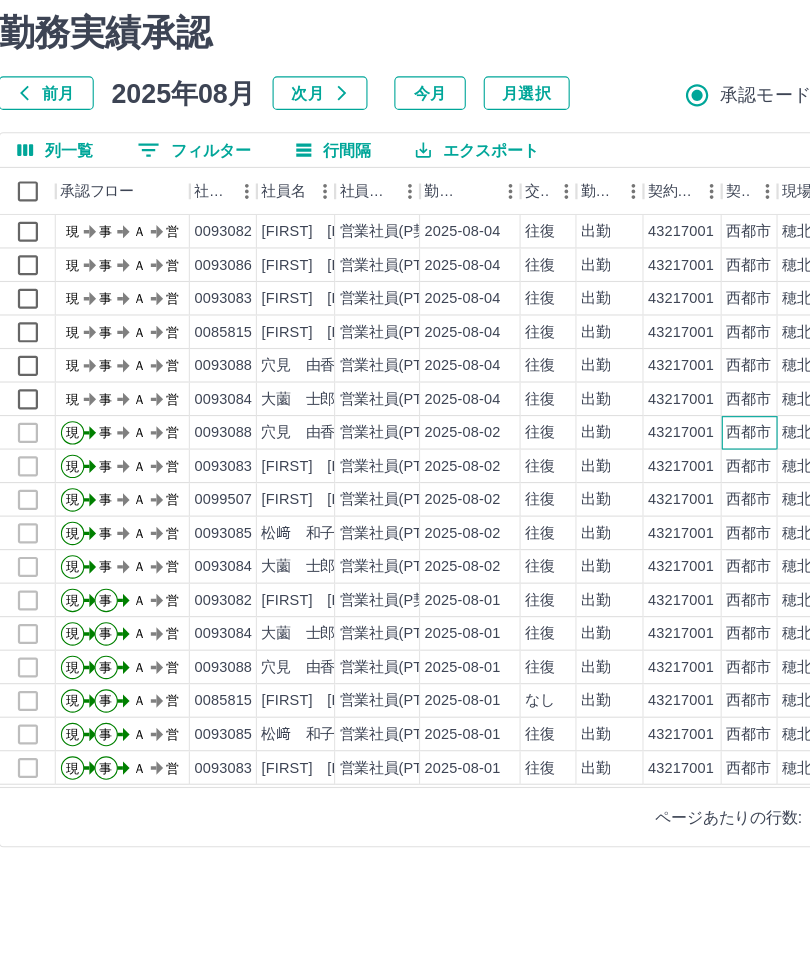 click on "西都市" at bounding box center [694, 450] 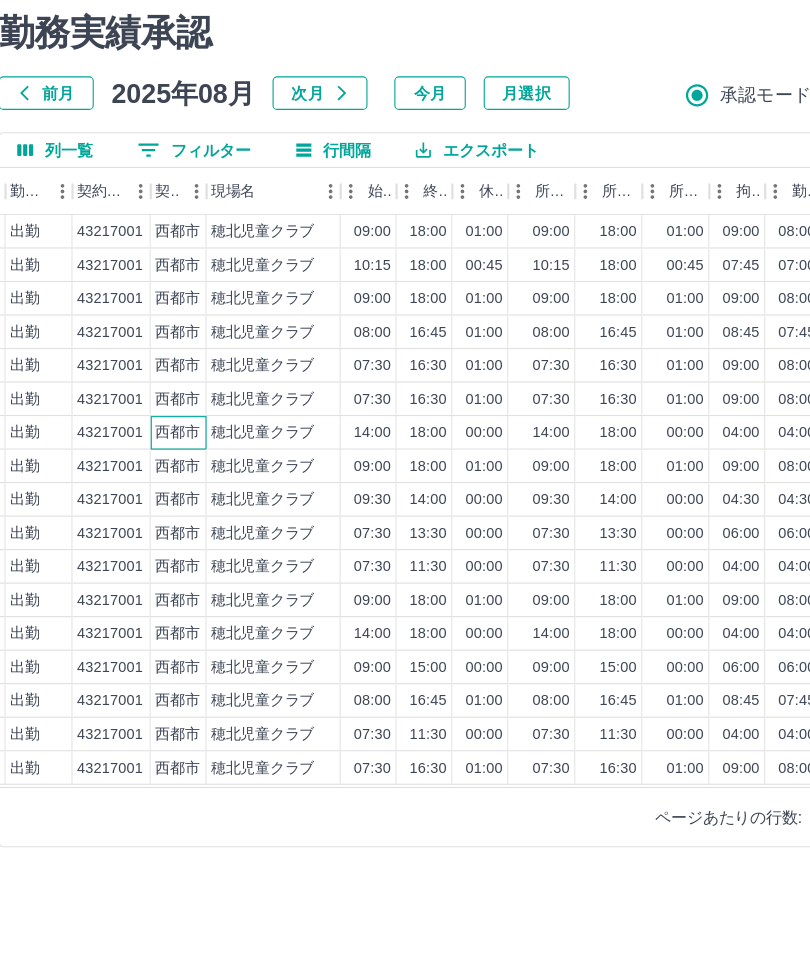 scroll, scrollTop: 0, scrollLeft: 504, axis: horizontal 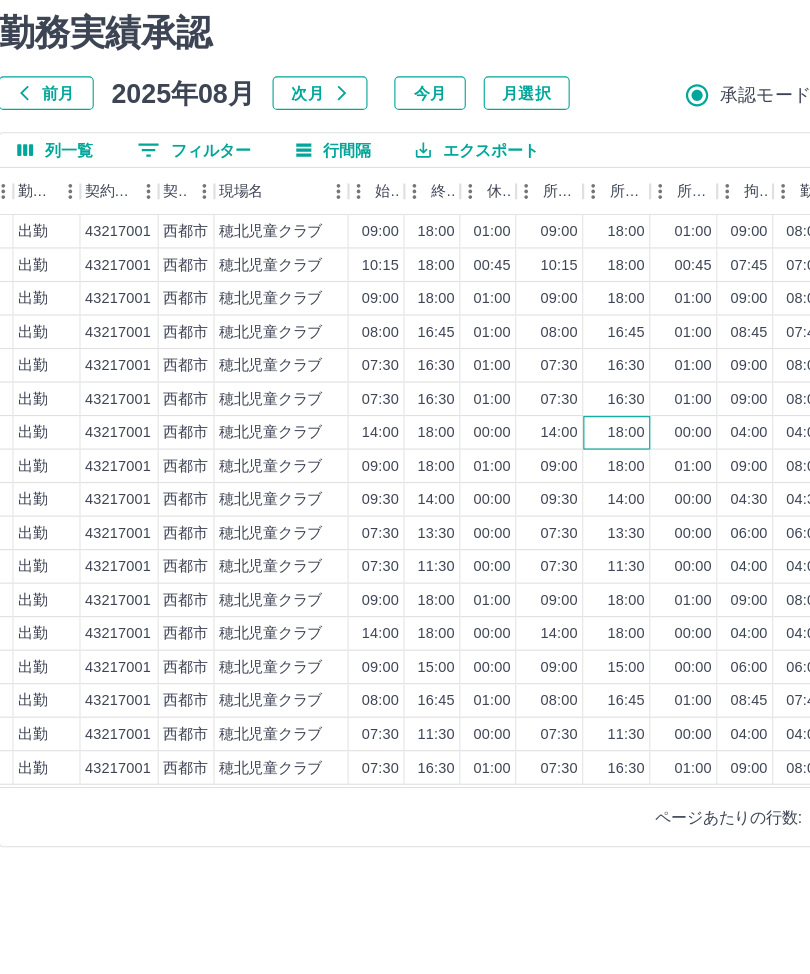 click on "18:00" at bounding box center [585, 450] 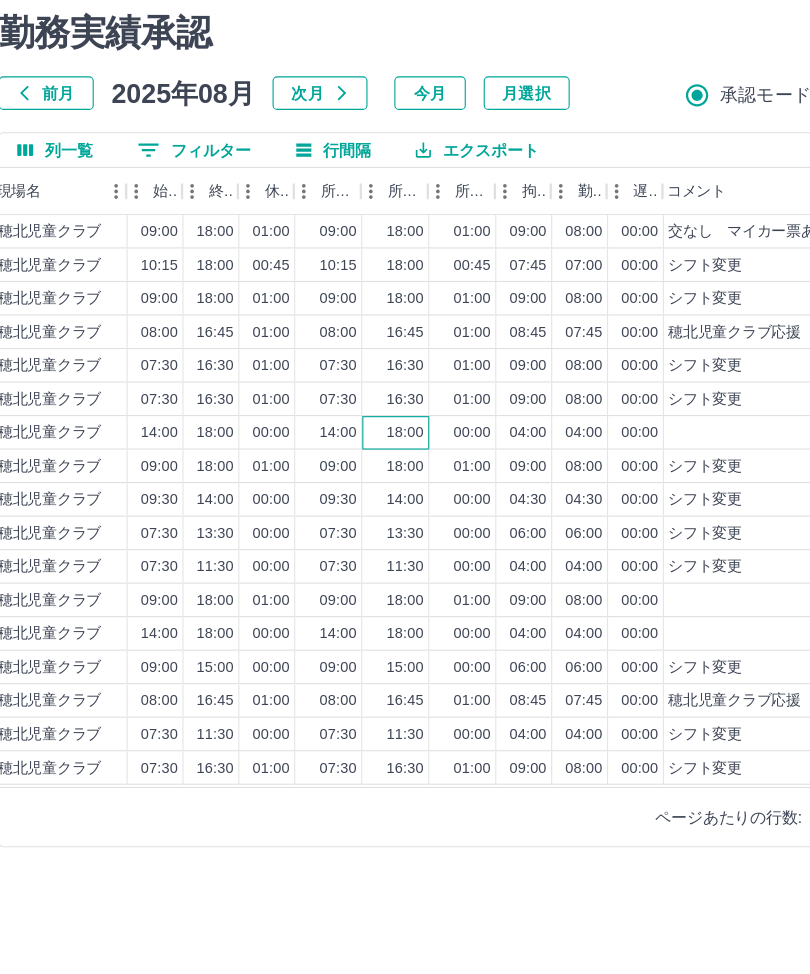 scroll, scrollTop: 0, scrollLeft: 702, axis: horizontal 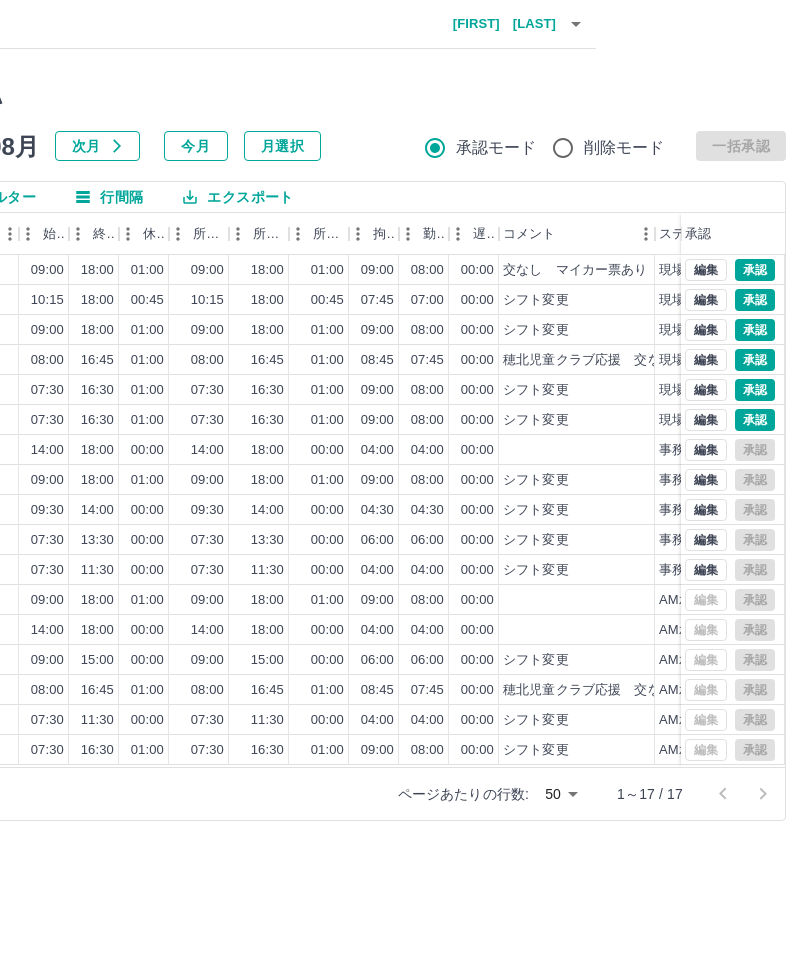 click on "行間隔" at bounding box center [109, 197] 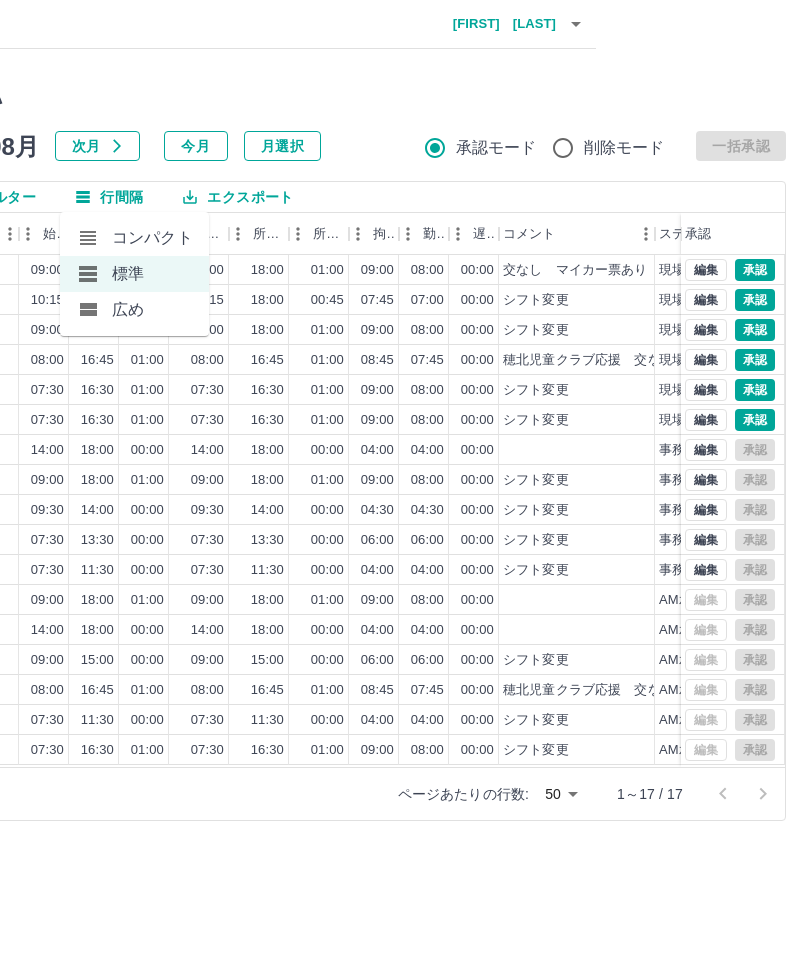 click on "広め" at bounding box center (134, 310) 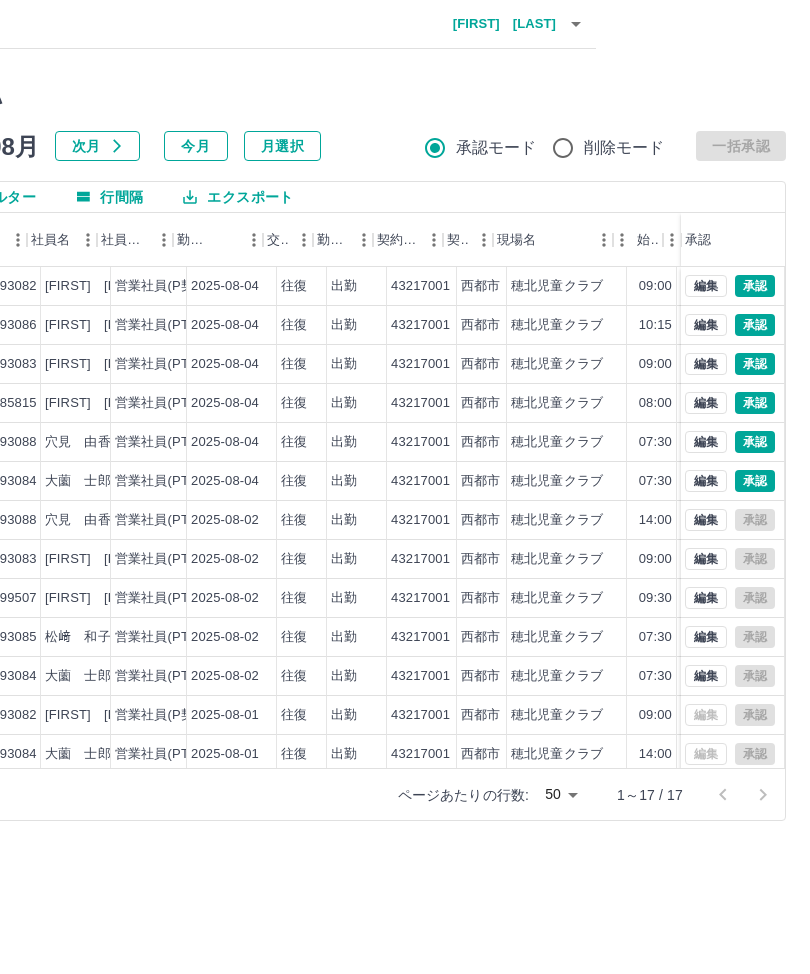 scroll, scrollTop: 0, scrollLeft: 0, axis: both 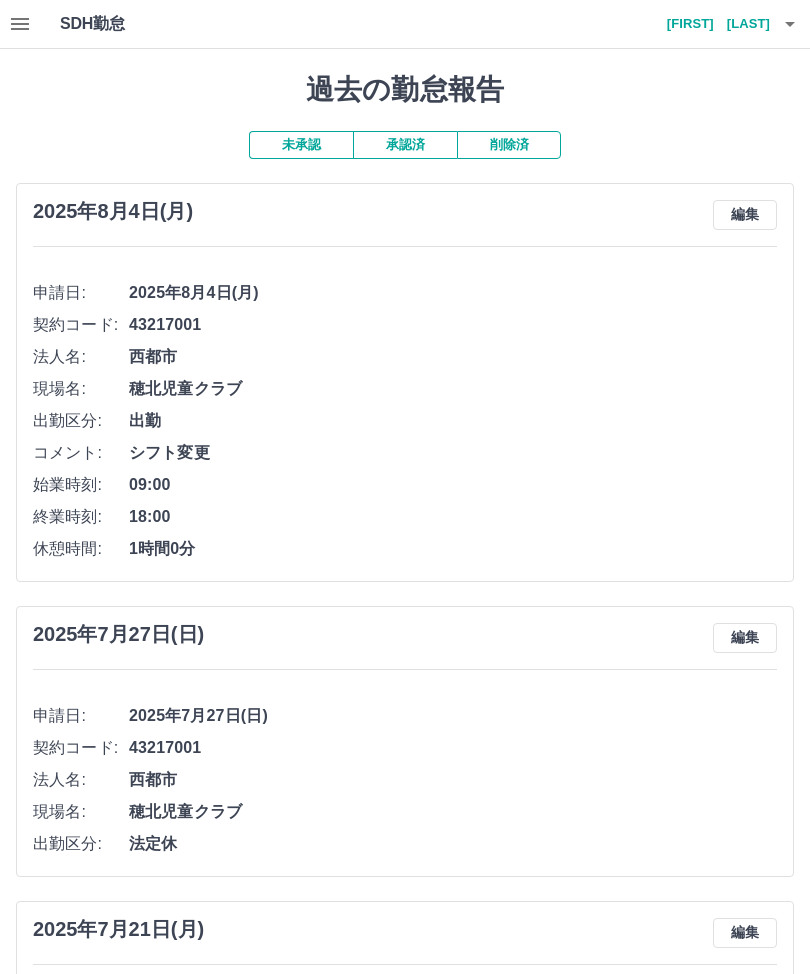 click at bounding box center [790, 24] 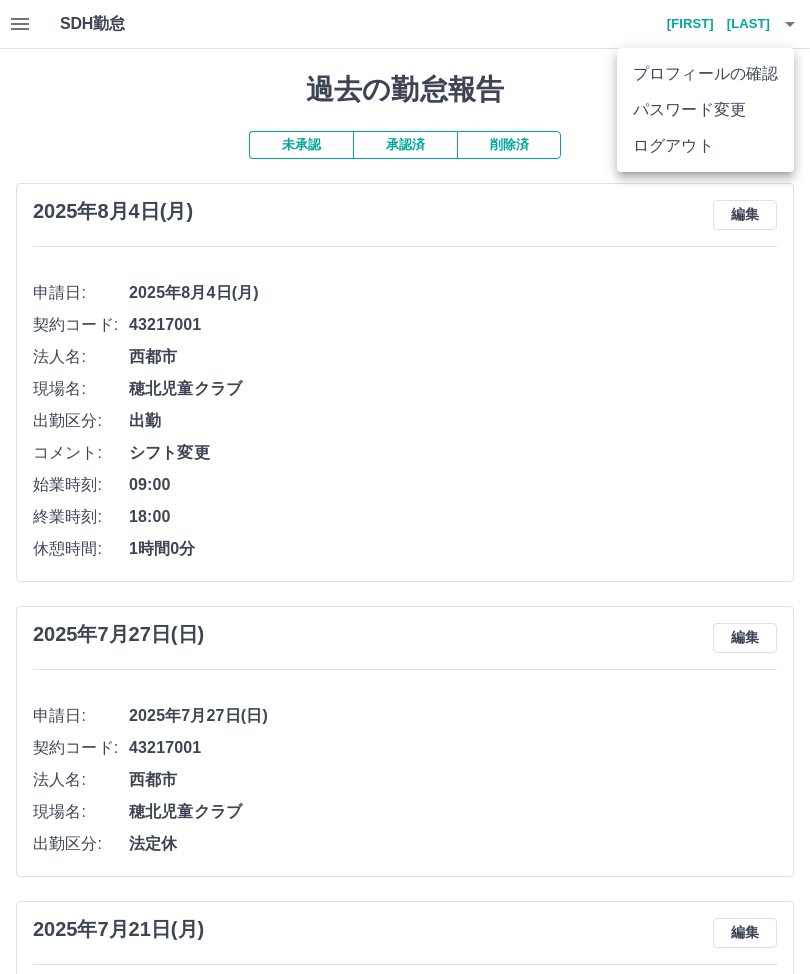 click on "ログアウト" at bounding box center (705, 146) 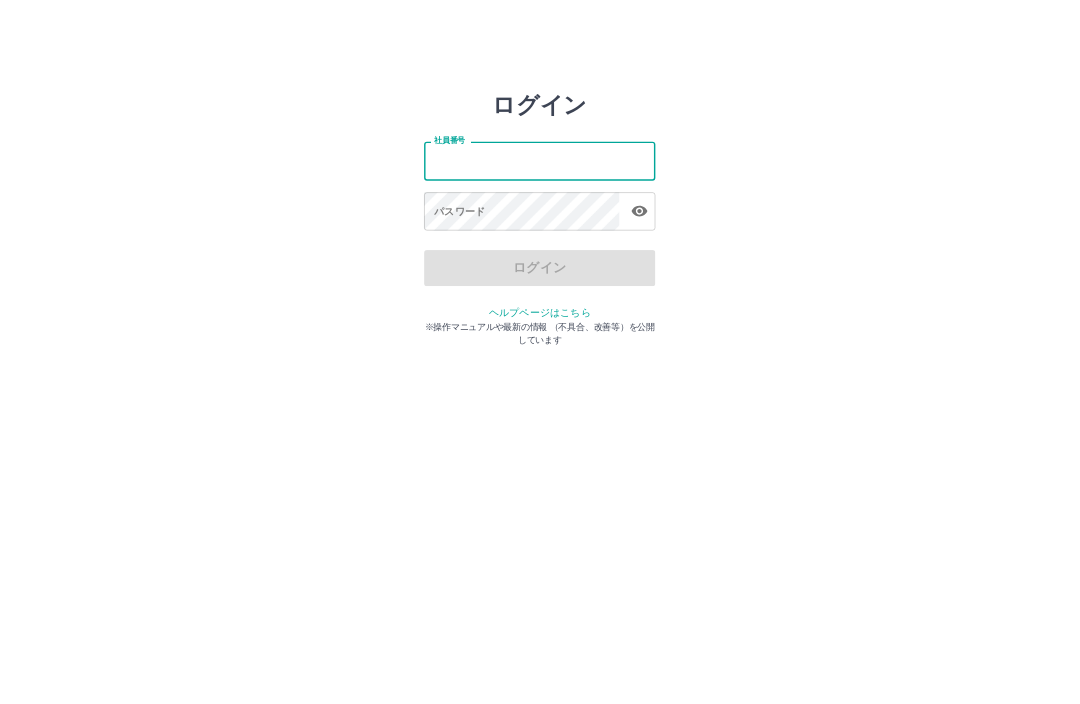 scroll, scrollTop: 0, scrollLeft: 0, axis: both 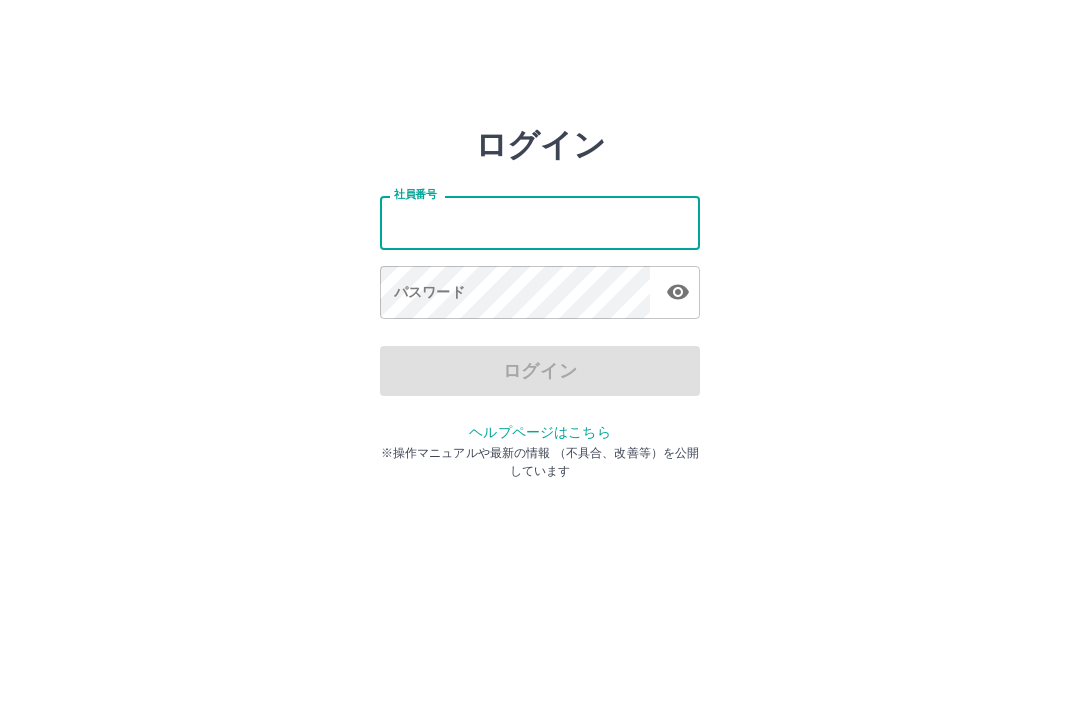 click on "社員番号" at bounding box center (540, 222) 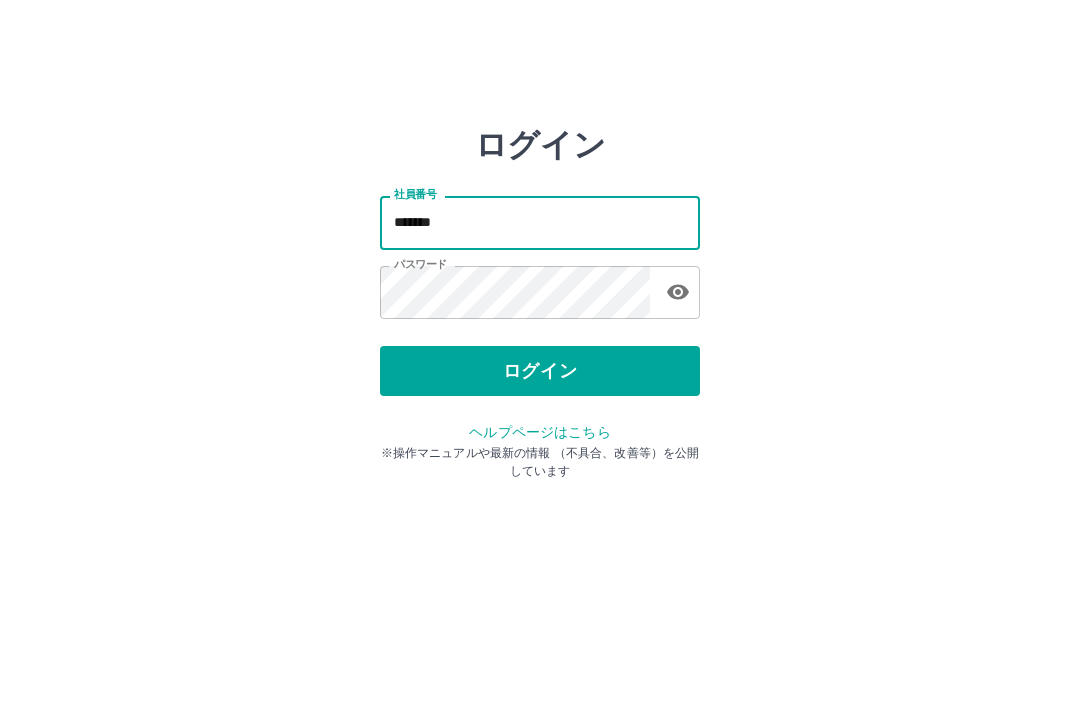 click on "ログイン" at bounding box center [540, 371] 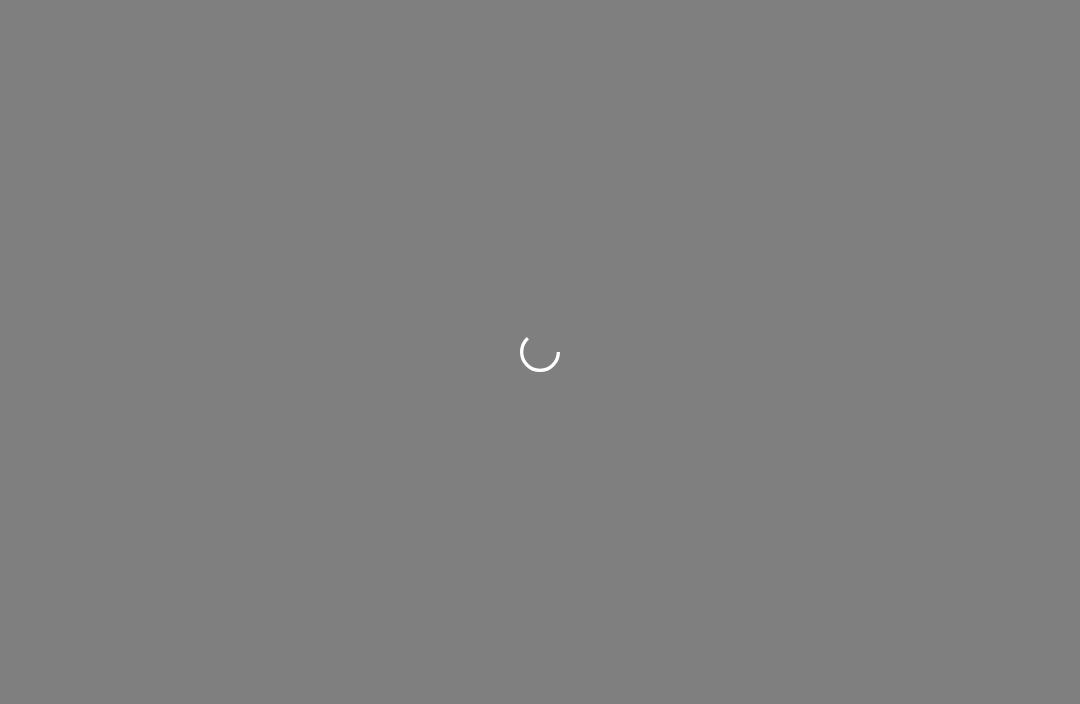 scroll, scrollTop: 0, scrollLeft: 0, axis: both 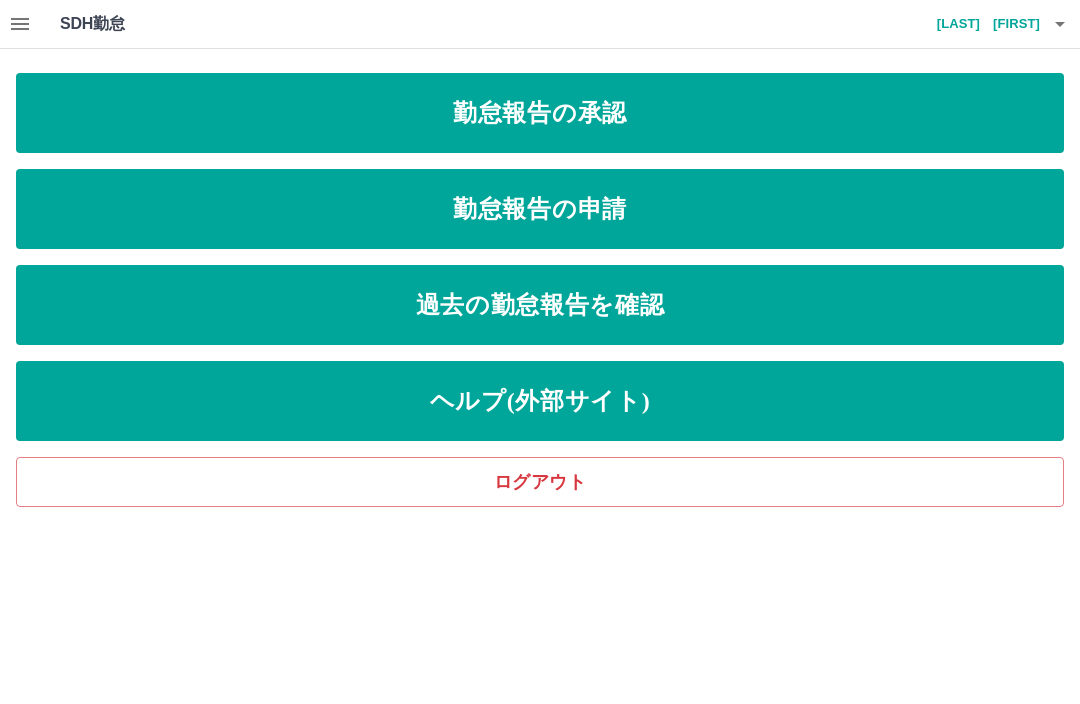 click 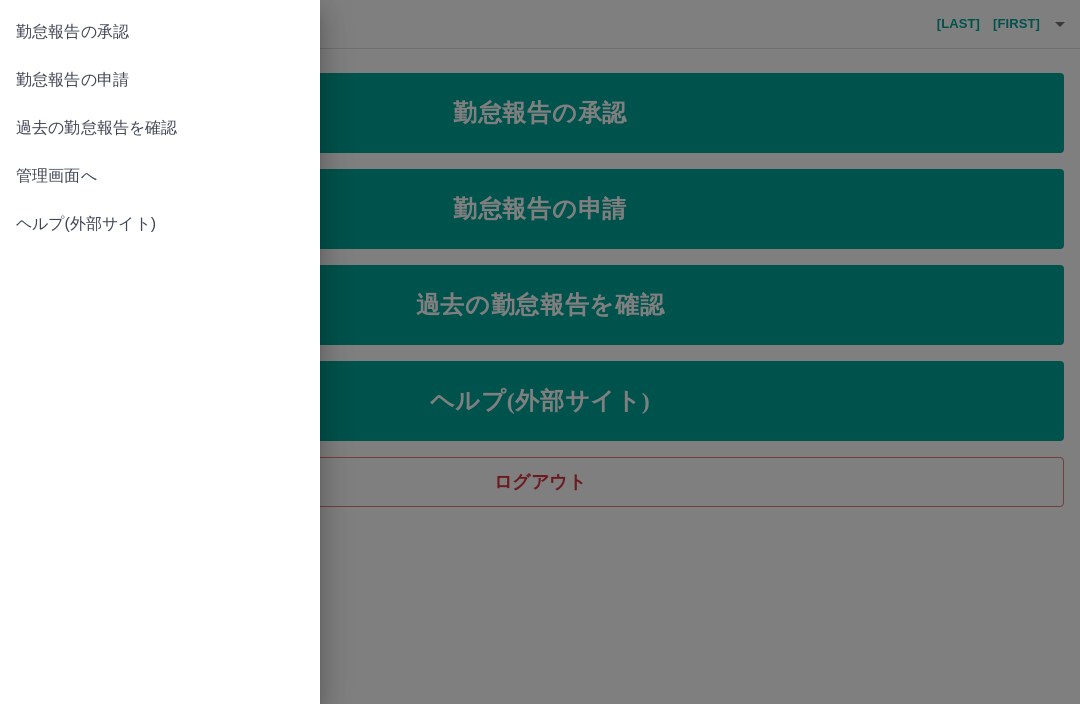 click on "管理画面へ" at bounding box center (160, 176) 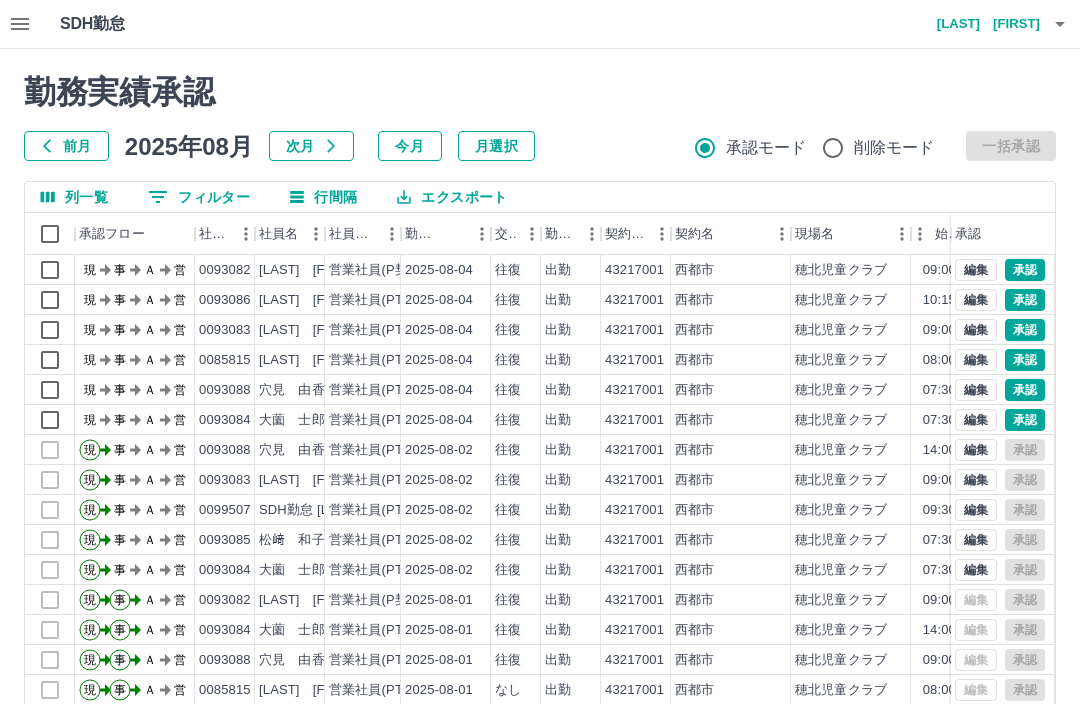 click on "前月" at bounding box center [66, 146] 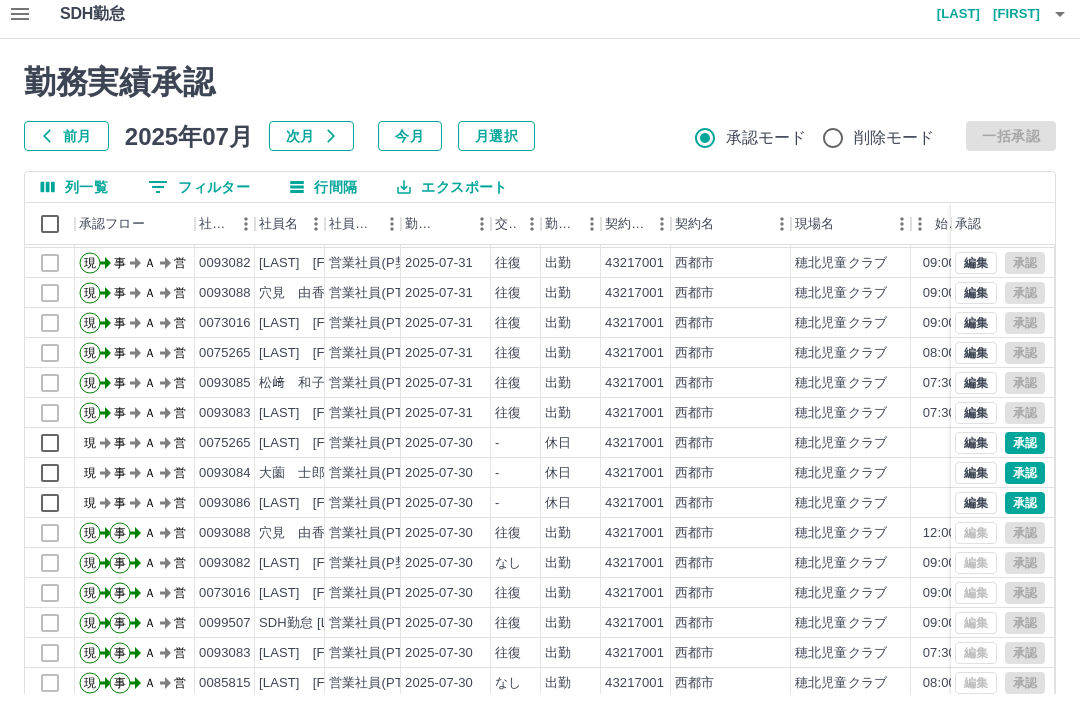 scroll, scrollTop: 88, scrollLeft: 0, axis: vertical 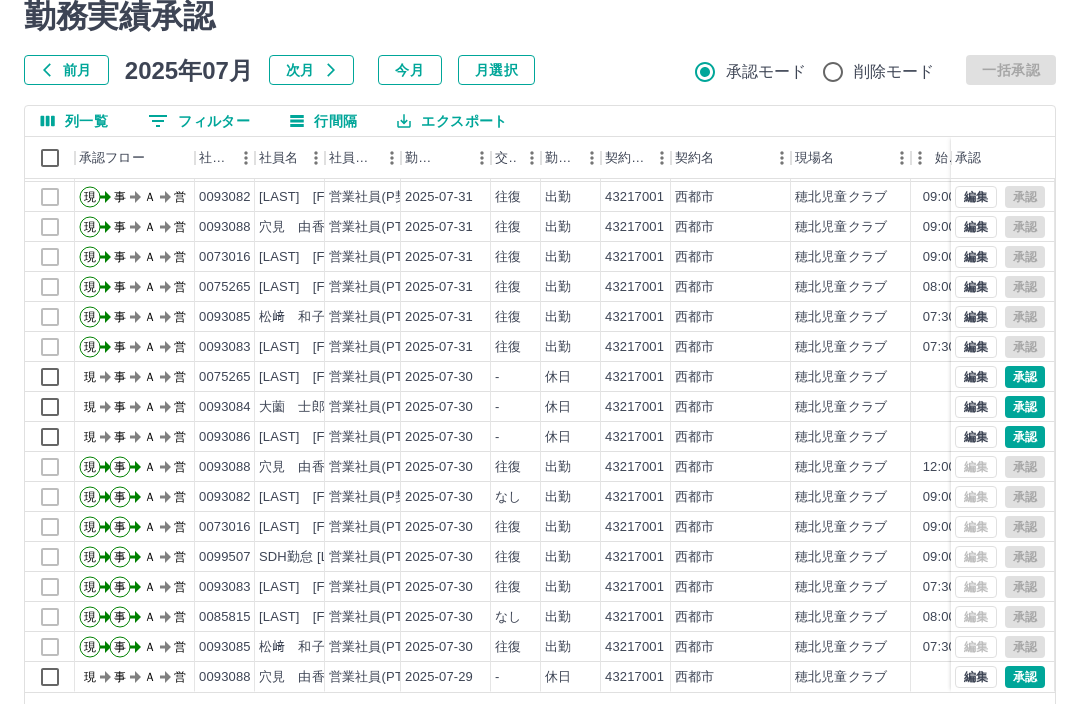 click on "[FIRST]～[NUMBER] / [NUMBER]" at bounding box center [540, 347] 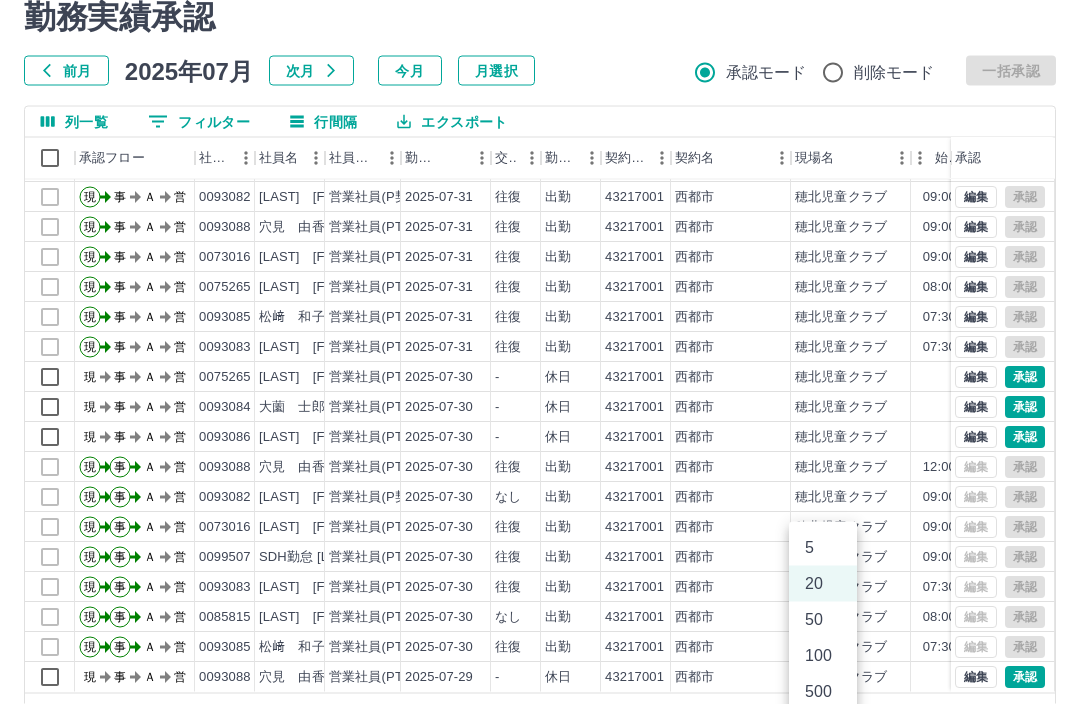 scroll, scrollTop: 75, scrollLeft: 0, axis: vertical 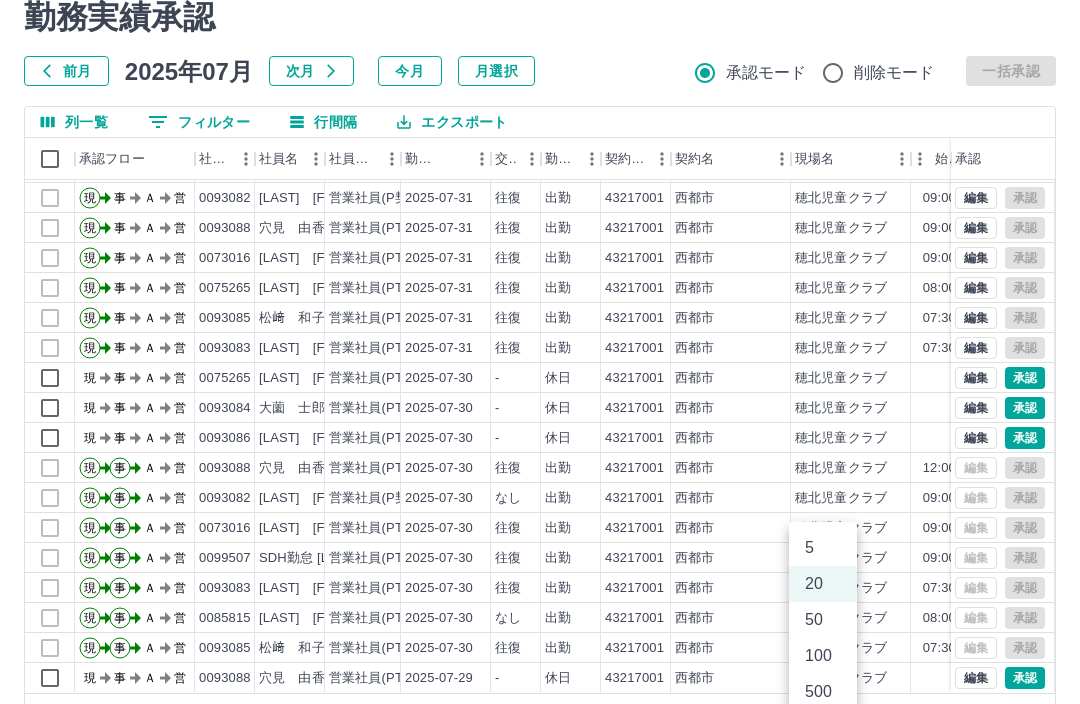 click on "100" at bounding box center [823, 656] 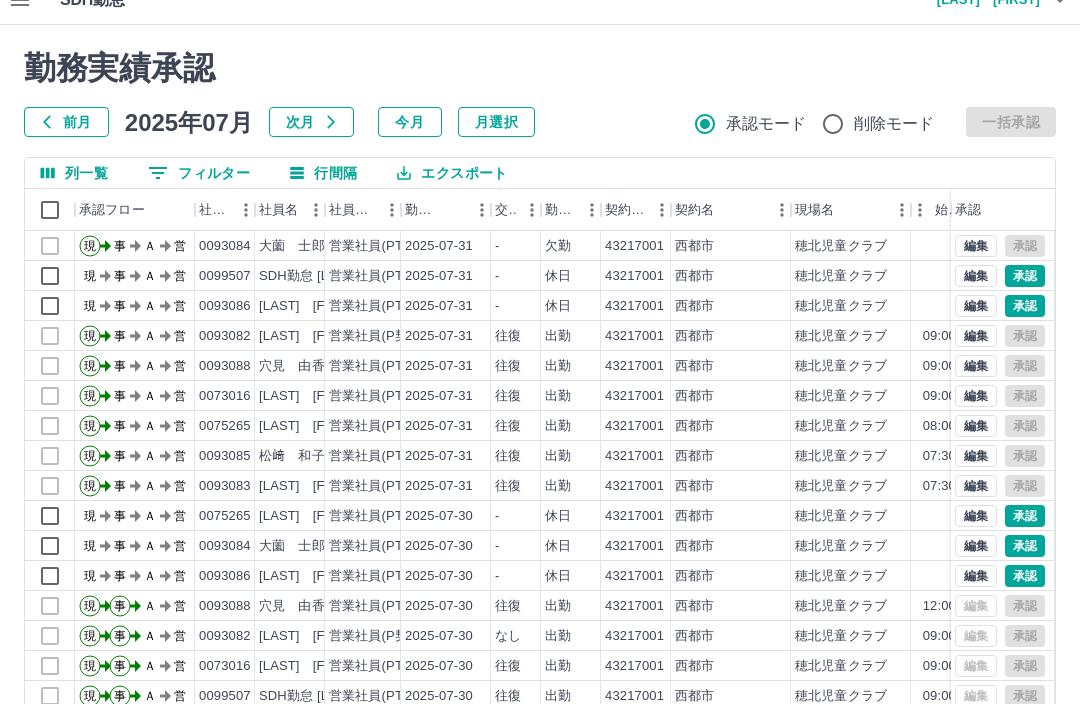 scroll, scrollTop: 0, scrollLeft: 0, axis: both 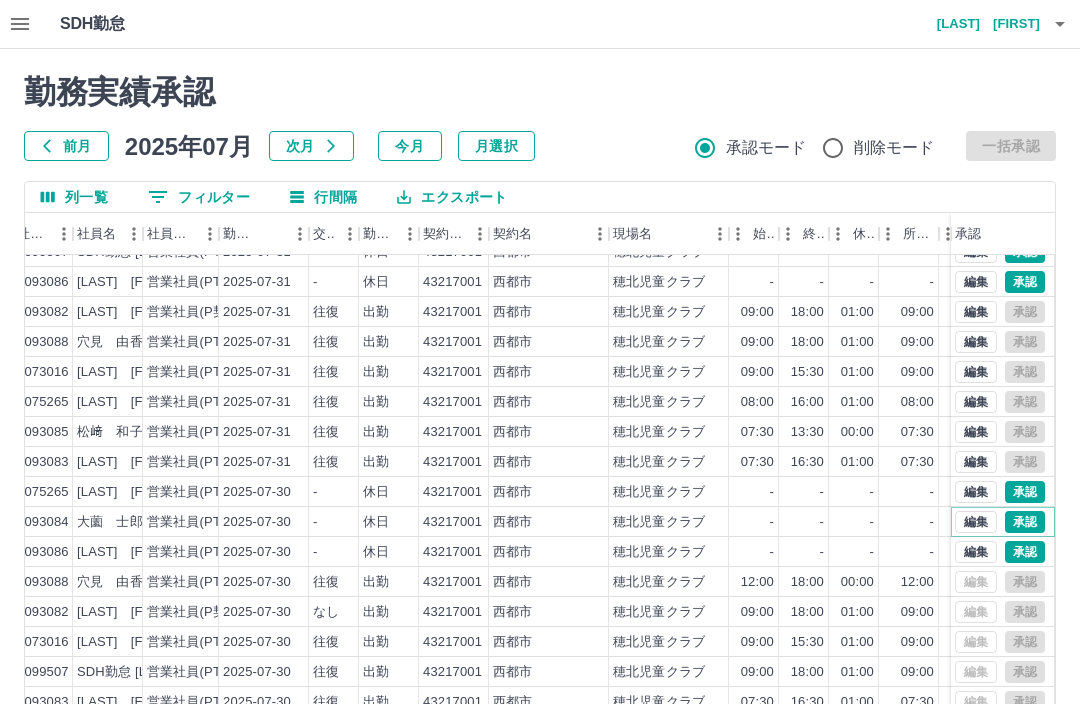click on "承認" at bounding box center (1025, 522) 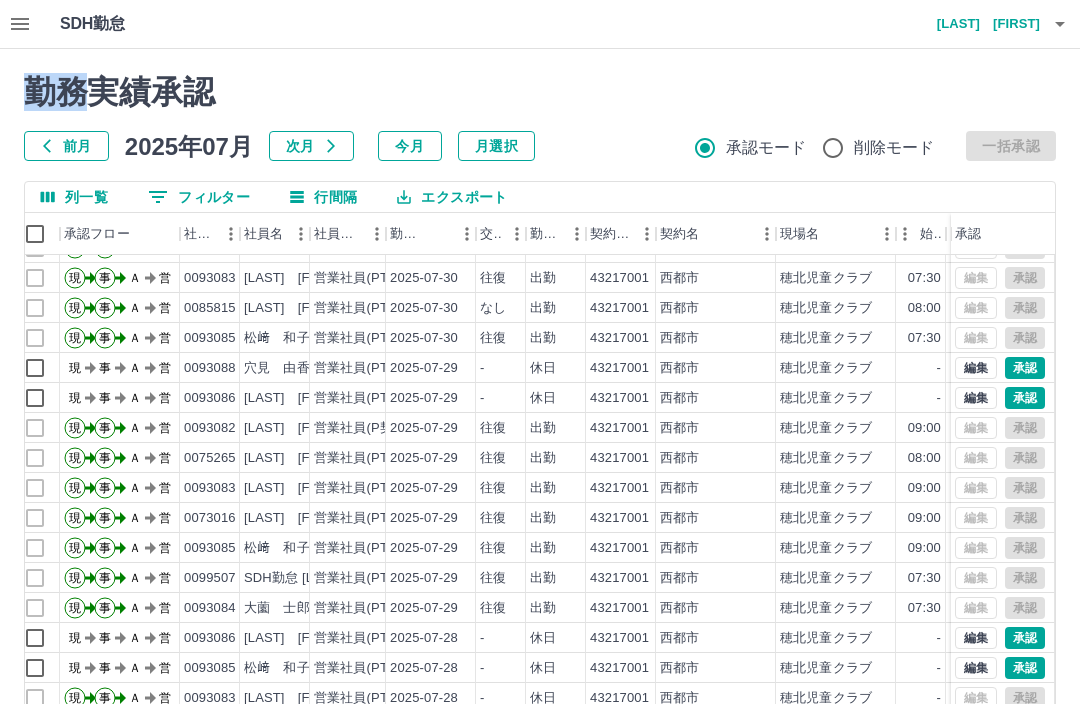 scroll, scrollTop: 482, scrollLeft: 17, axis: both 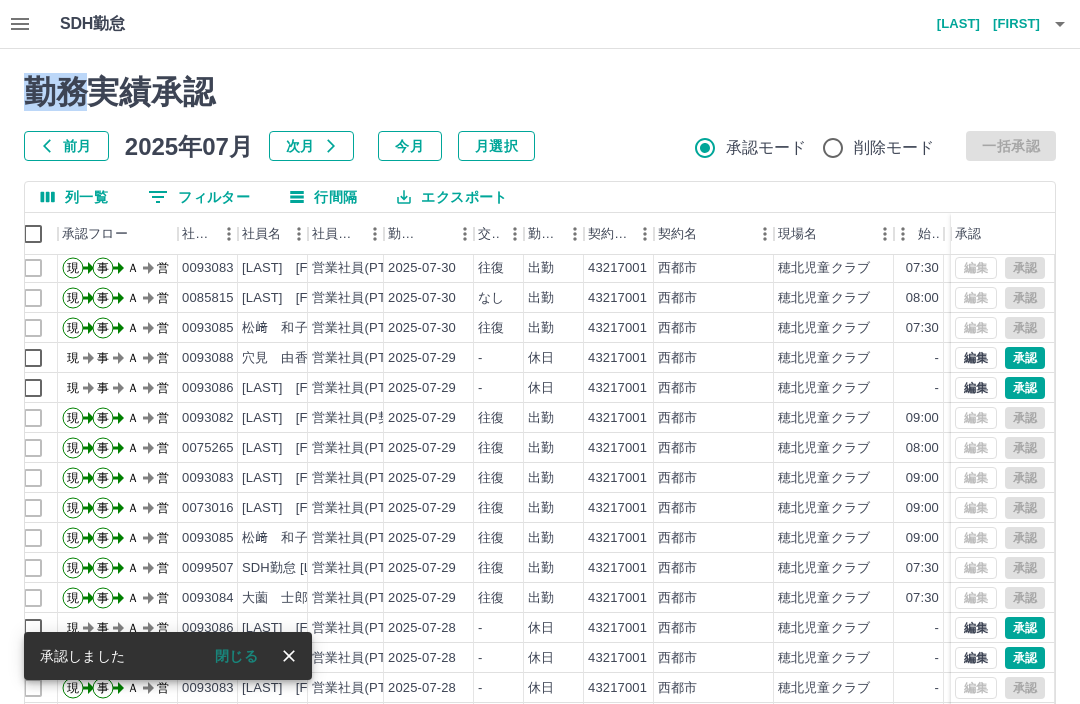 click at bounding box center (289, 656) 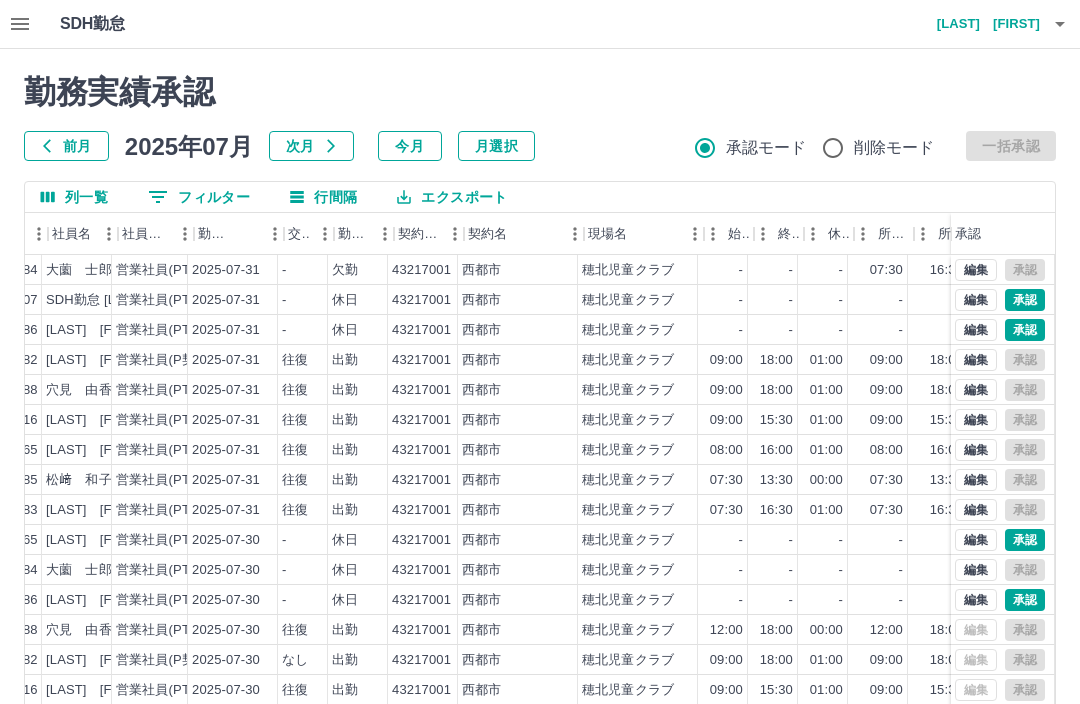 scroll, scrollTop: 0, scrollLeft: 214, axis: horizontal 